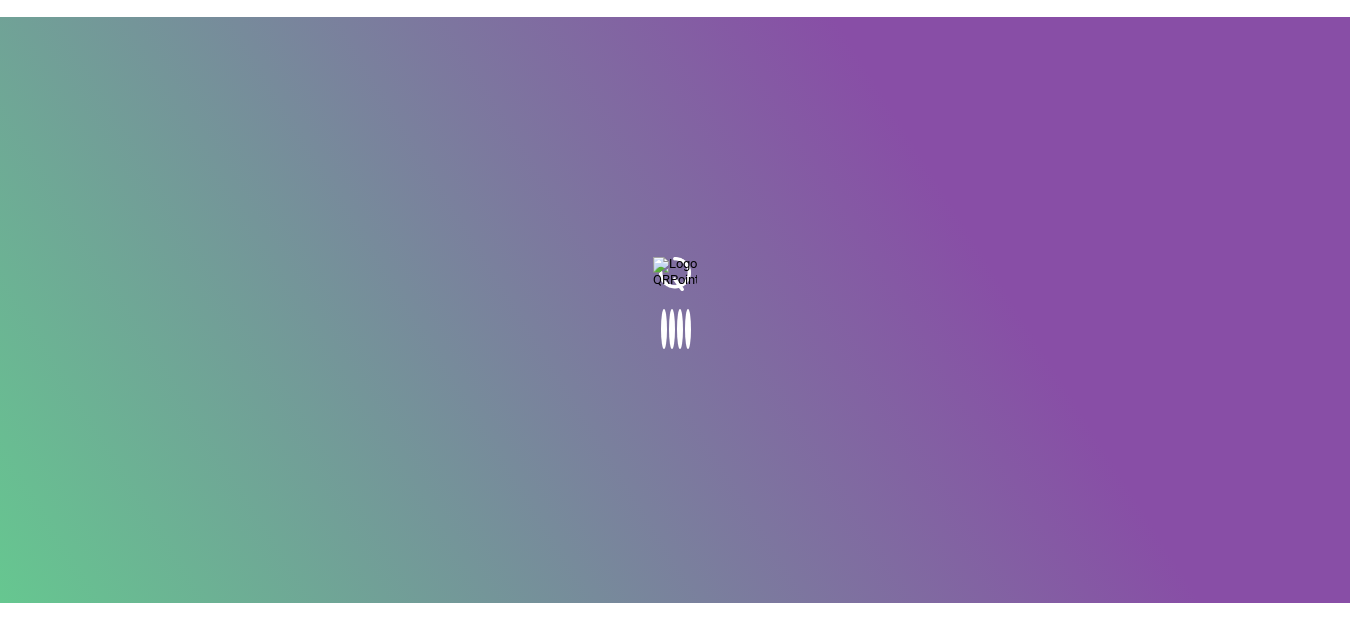 scroll, scrollTop: 0, scrollLeft: 0, axis: both 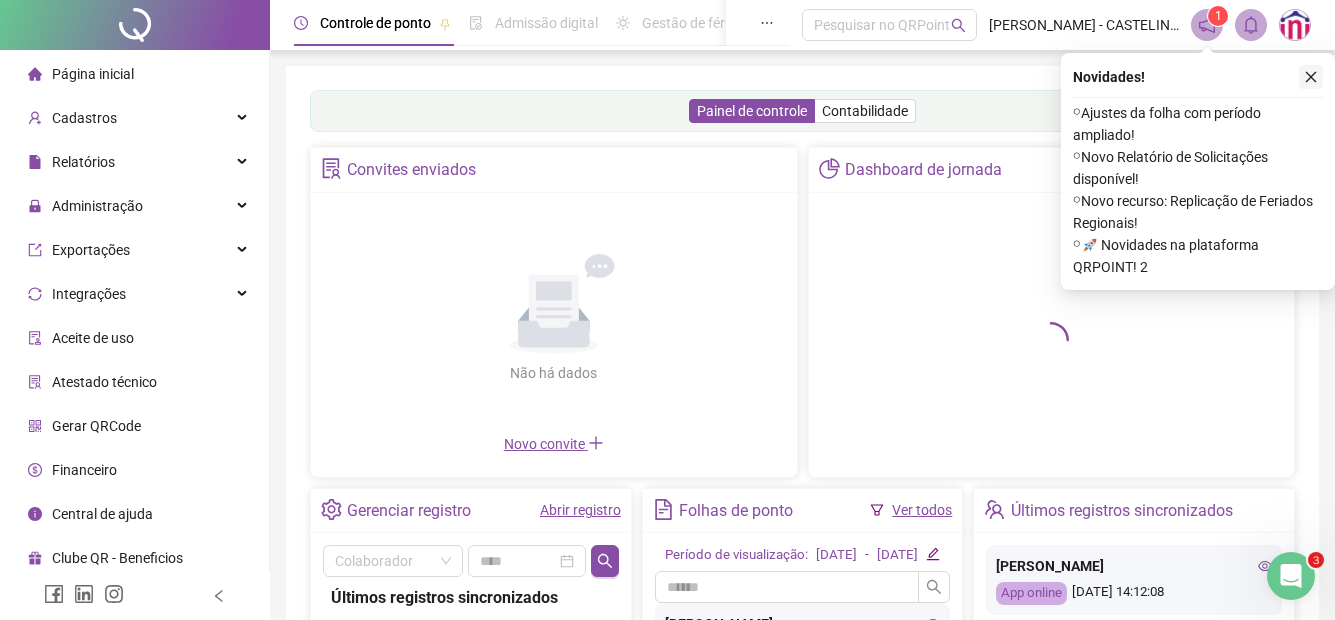 click 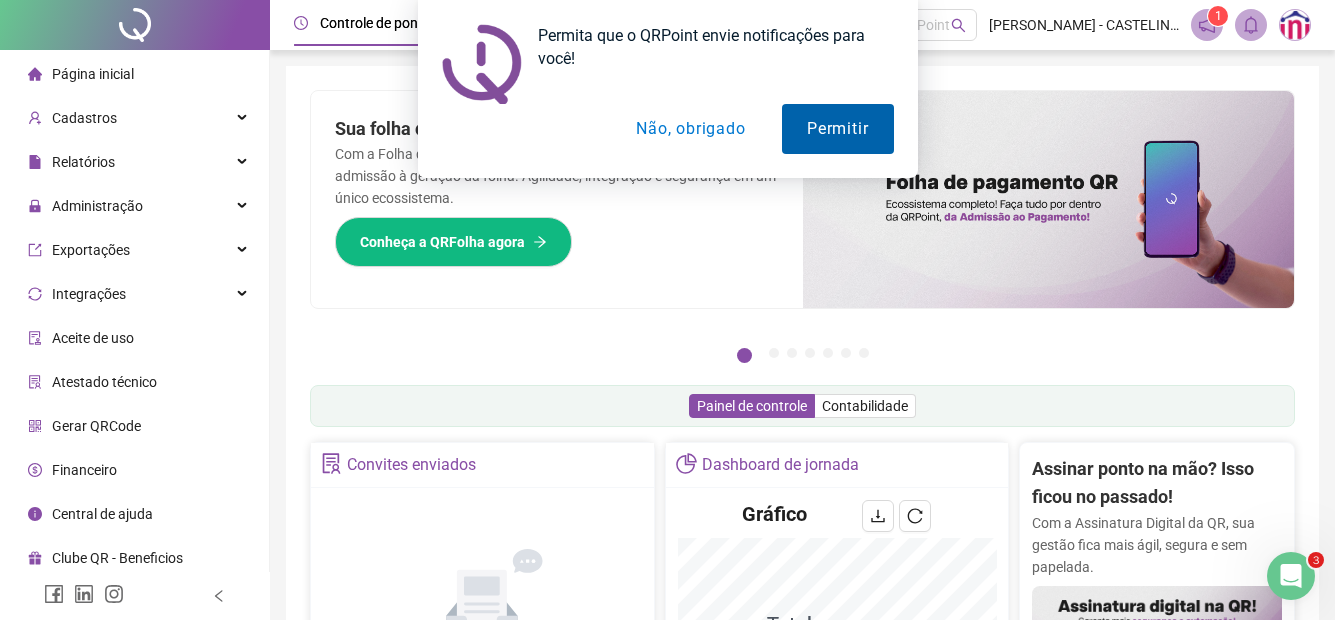 click on "Permitir" at bounding box center [837, 129] 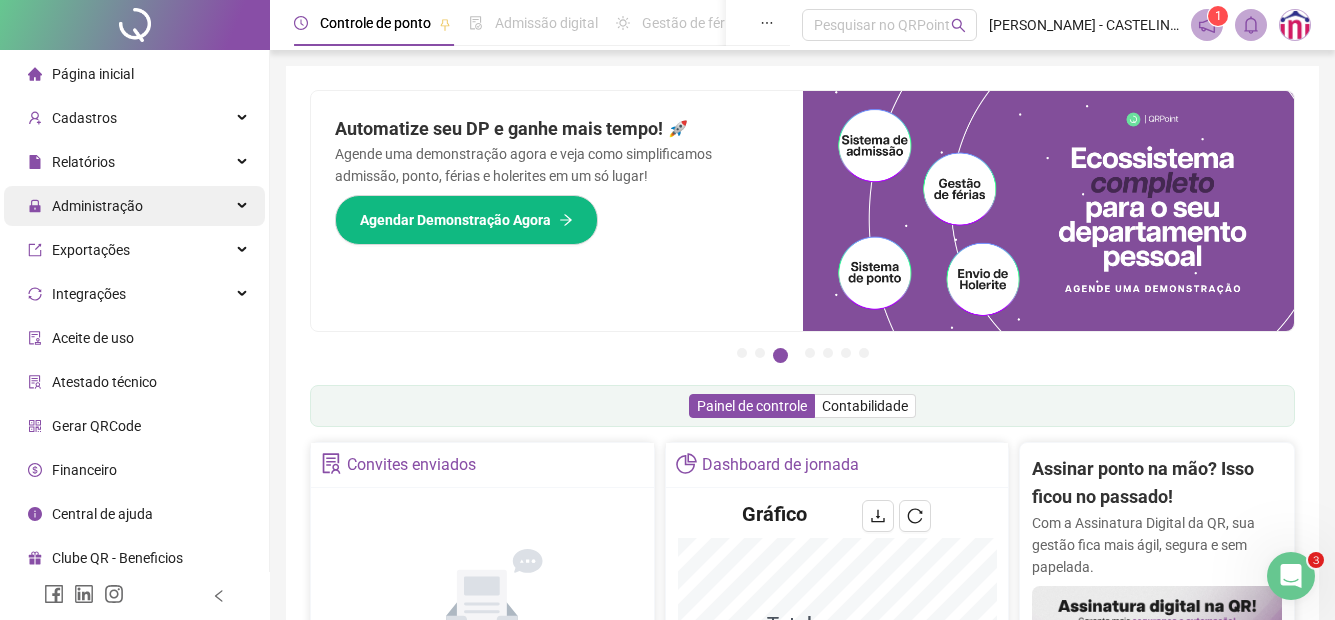 click on "Administração" at bounding box center [134, 206] 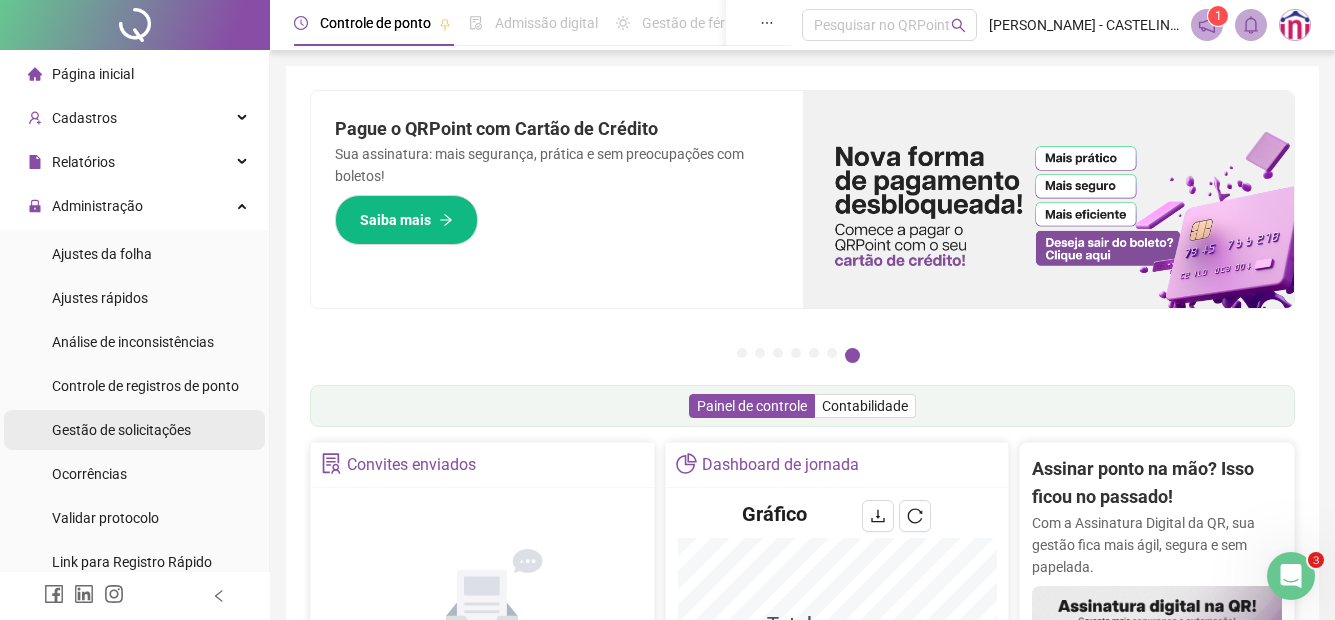 click on "Gestão de solicitações" at bounding box center [121, 430] 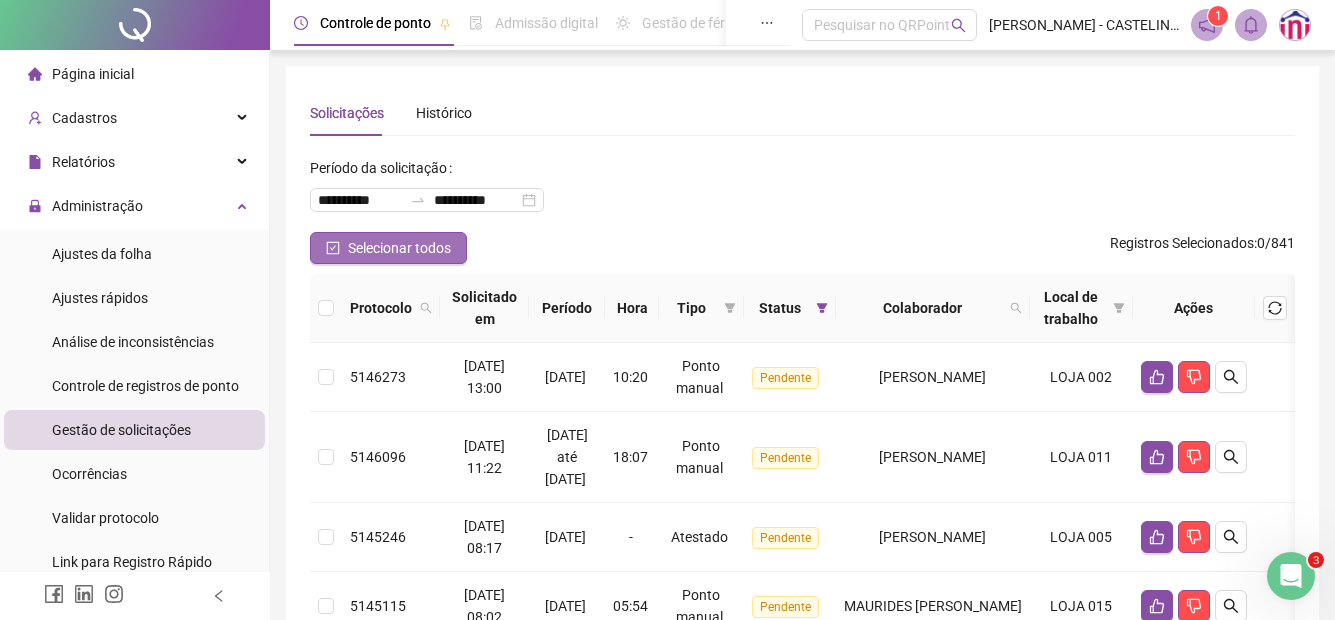 click on "Selecionar todos" at bounding box center (388, 248) 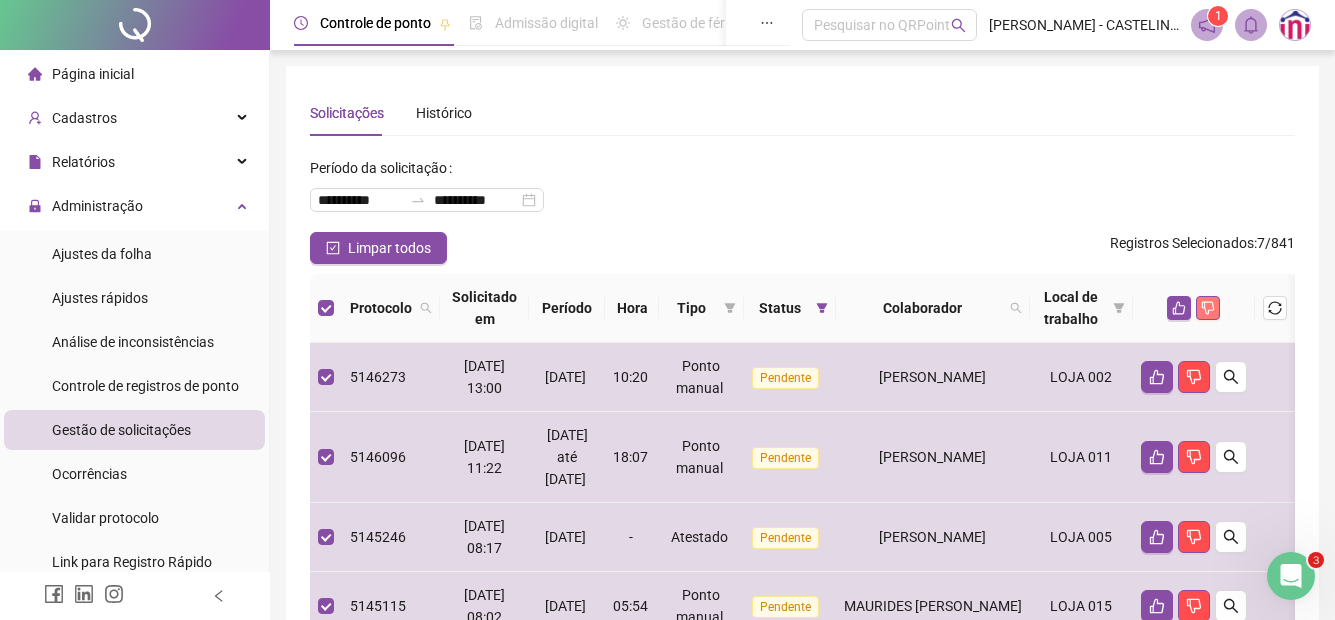 click 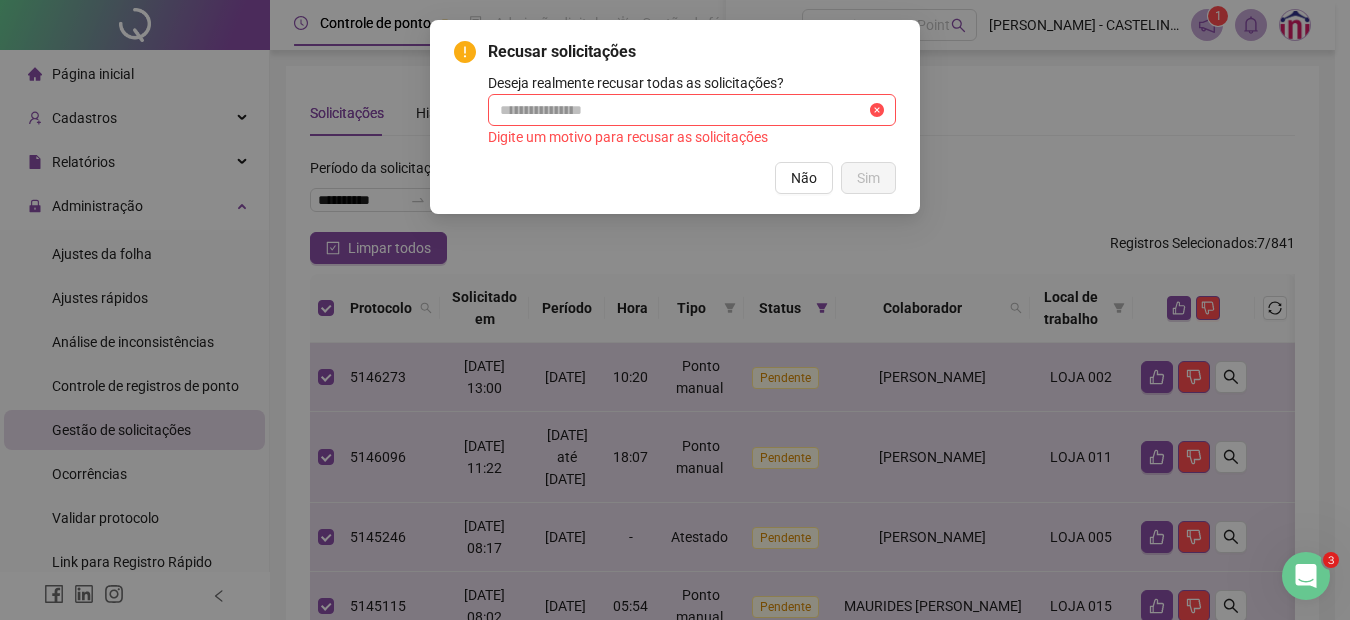 click on "Recusar solicitações Deseja realmente recusar todas as solicitações? Digite um motivo para recusar as solicitações Não Sim" at bounding box center [675, 310] 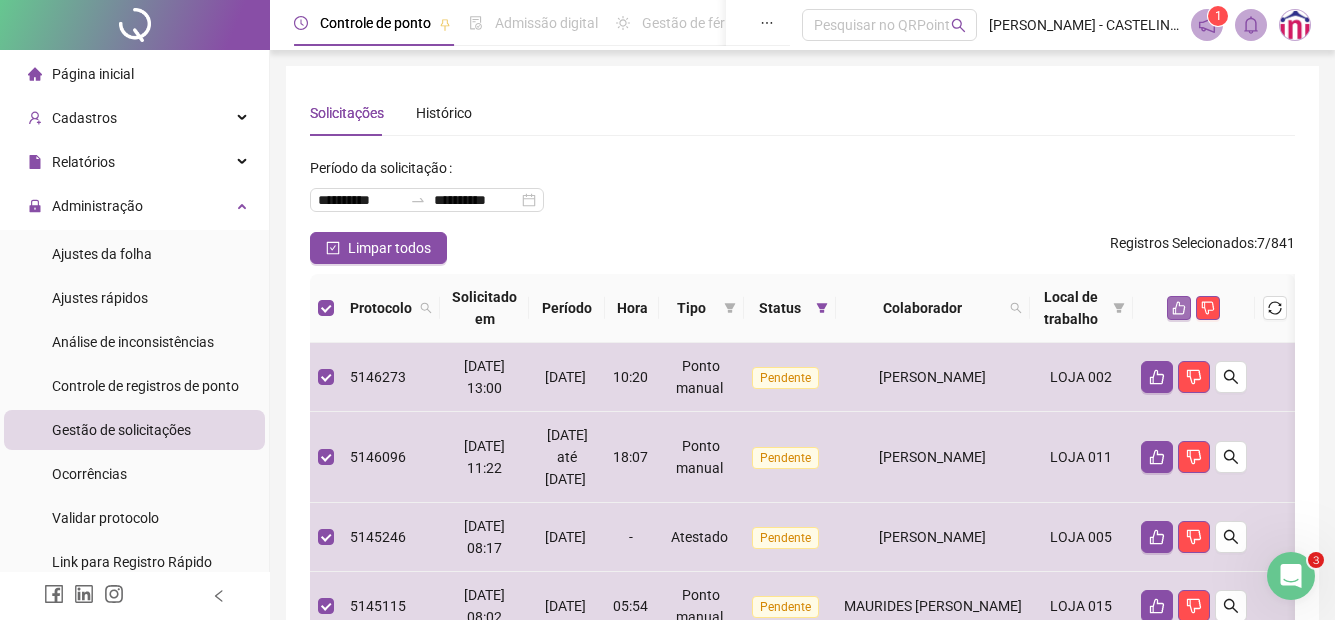 click 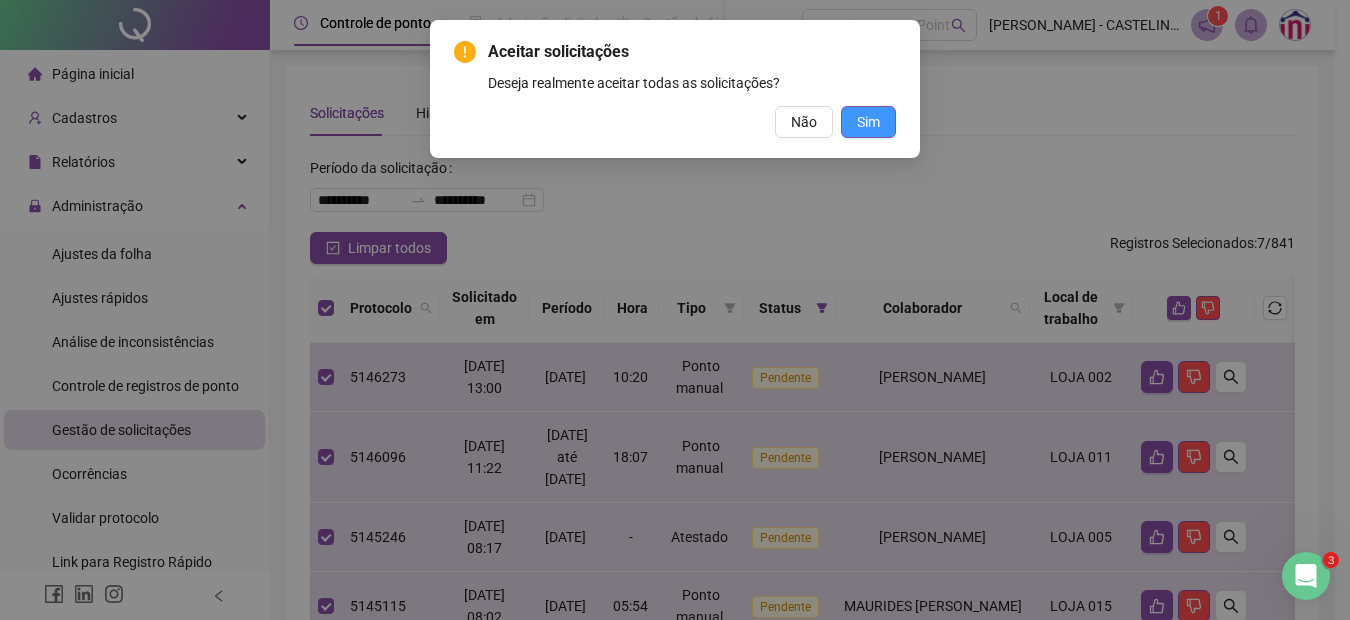 click on "Sim" at bounding box center (868, 122) 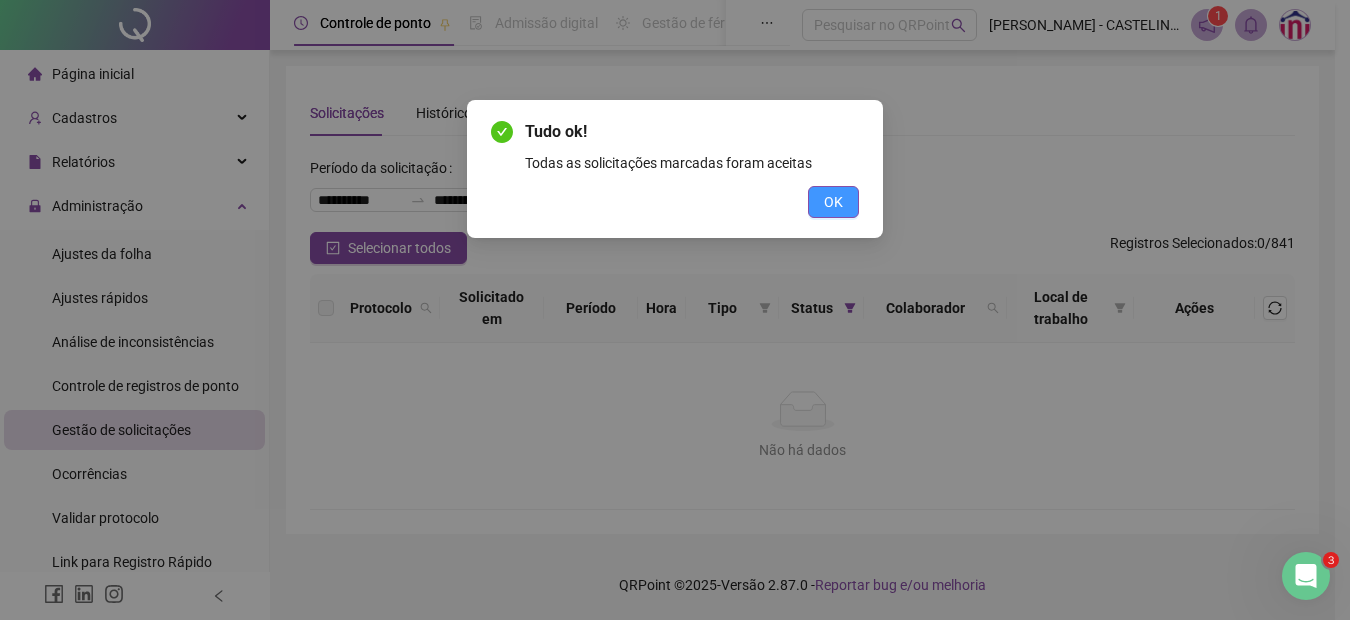click on "OK" at bounding box center [833, 202] 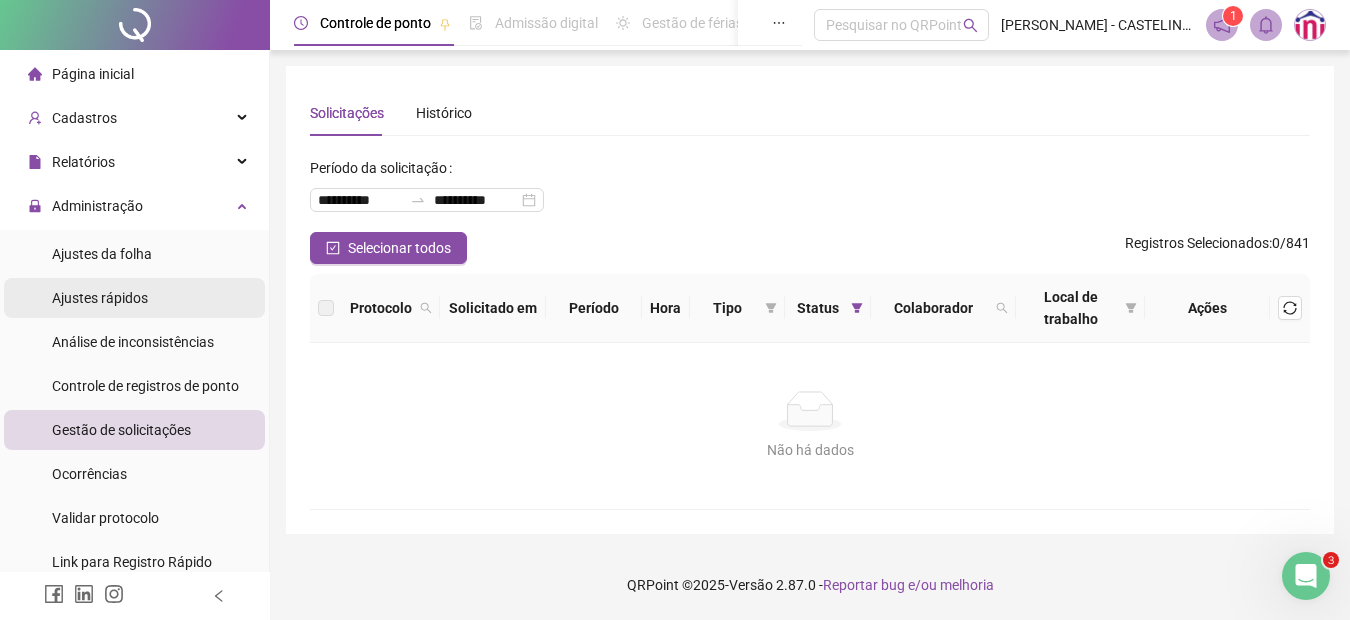 click on "Ajustes rápidos" at bounding box center (134, 298) 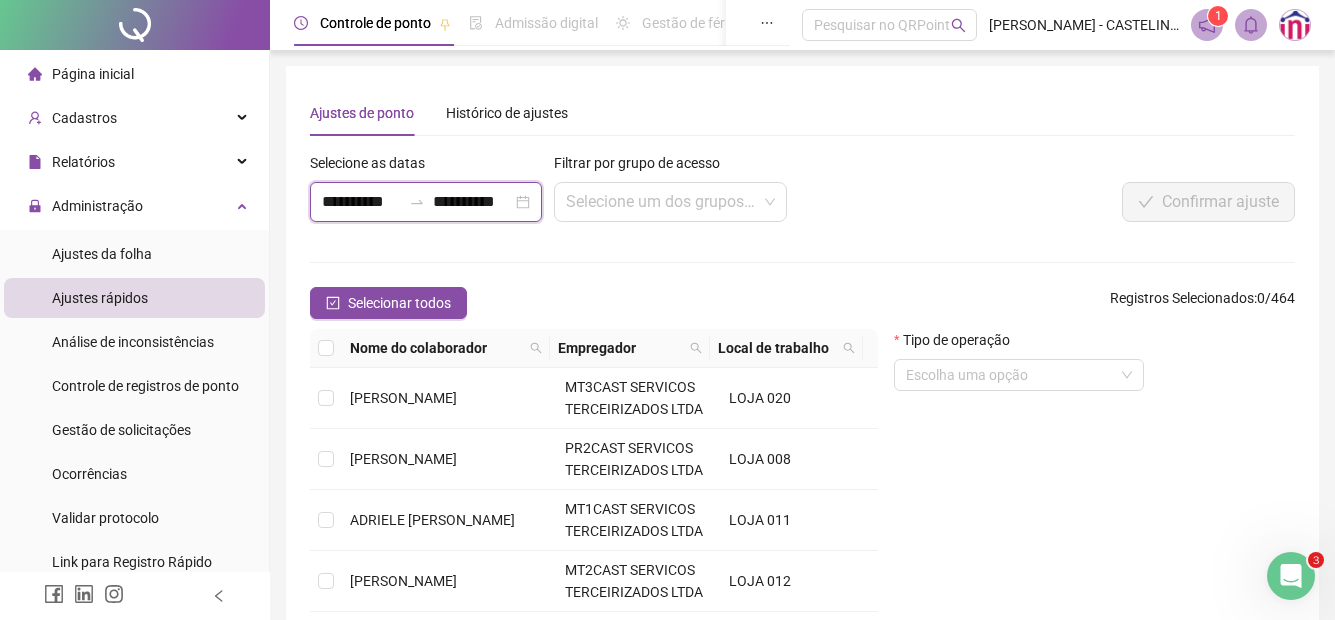 click on "**********" at bounding box center (361, 202) 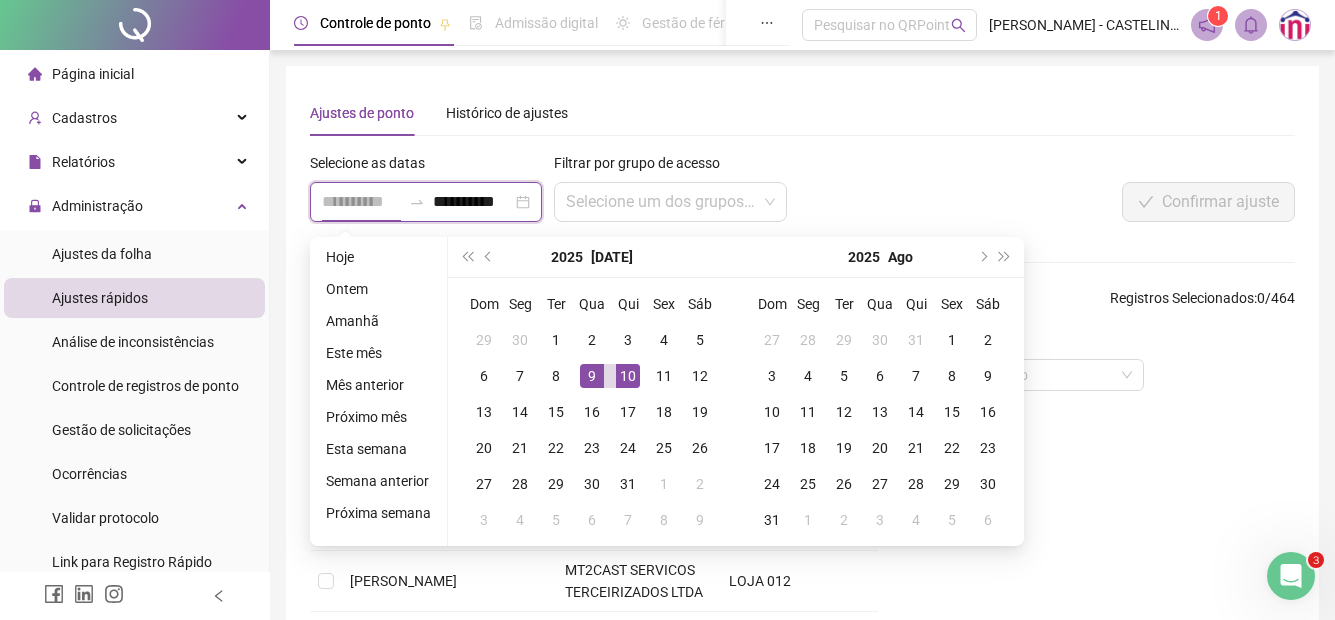 type on "**********" 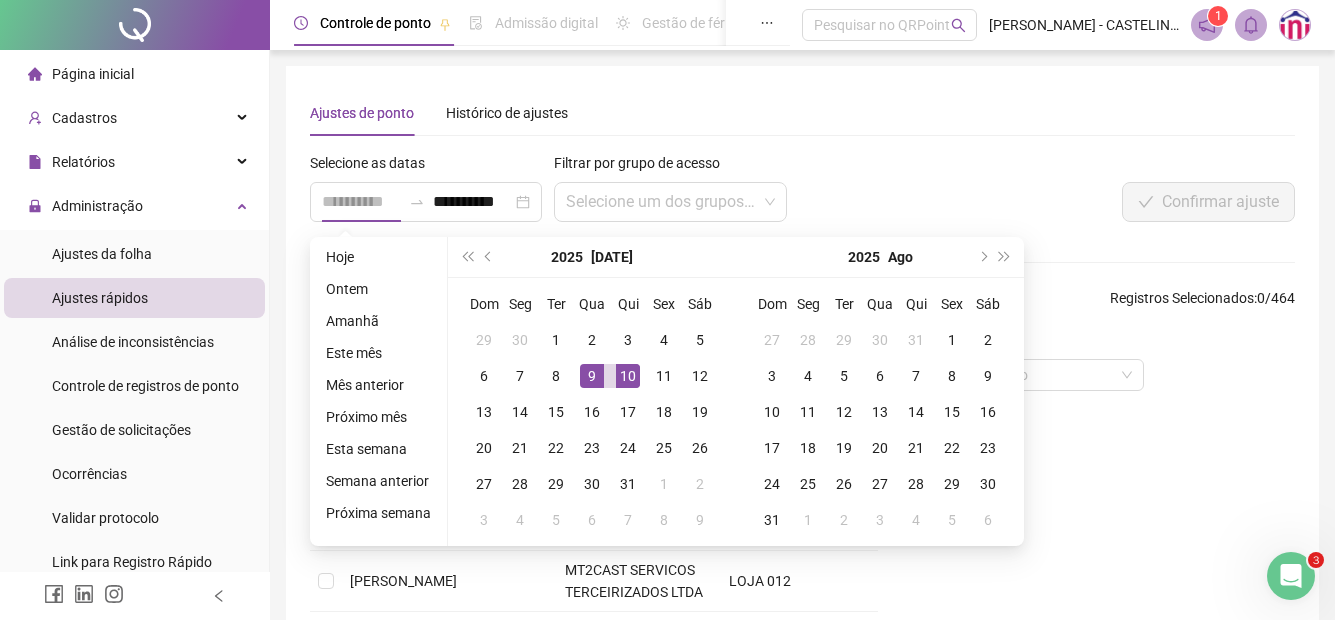 click on "9" at bounding box center (592, 376) 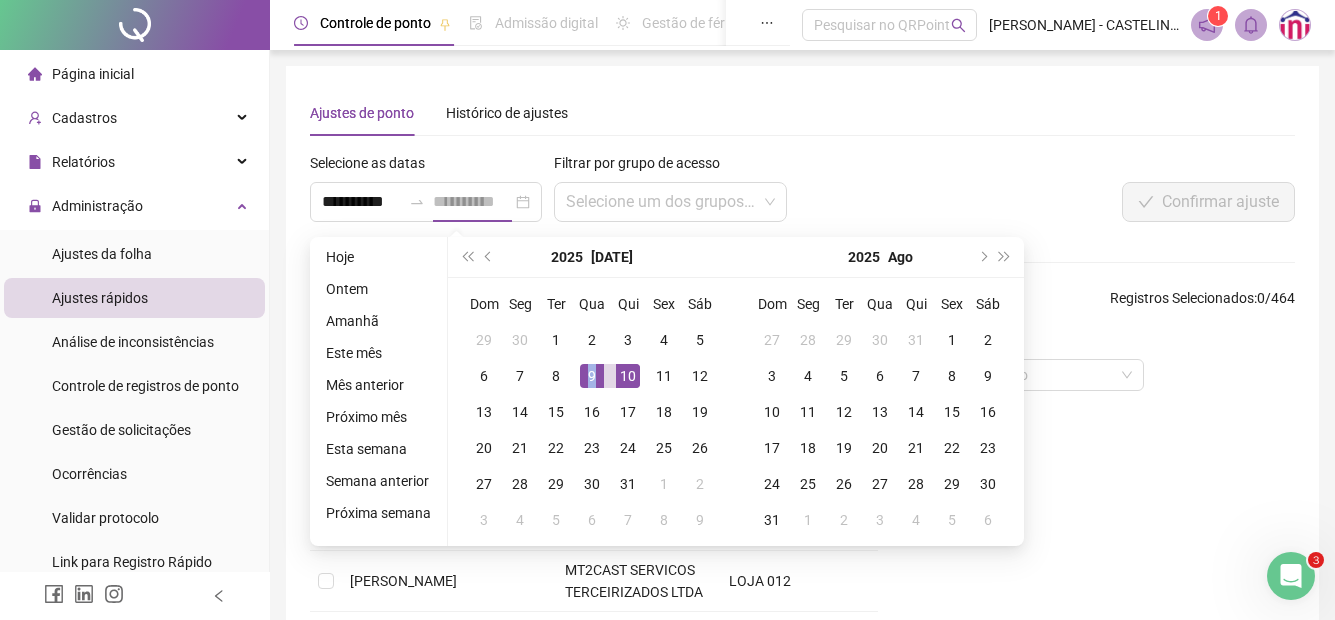click on "9" at bounding box center (592, 376) 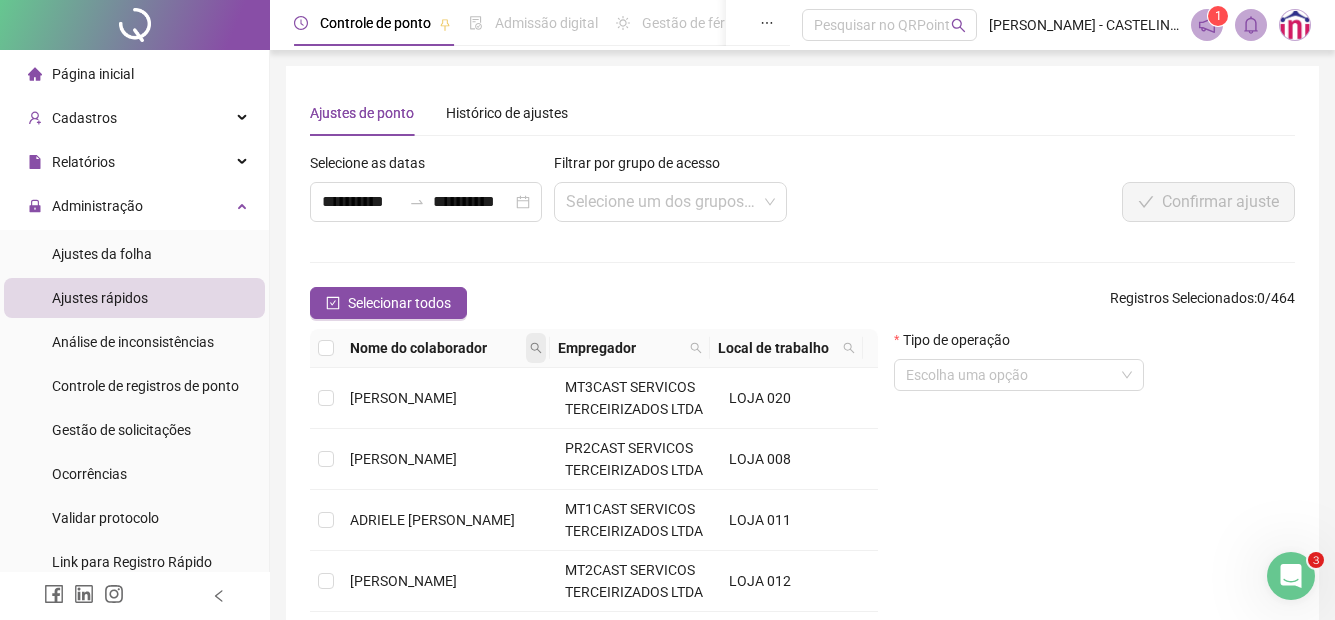 click 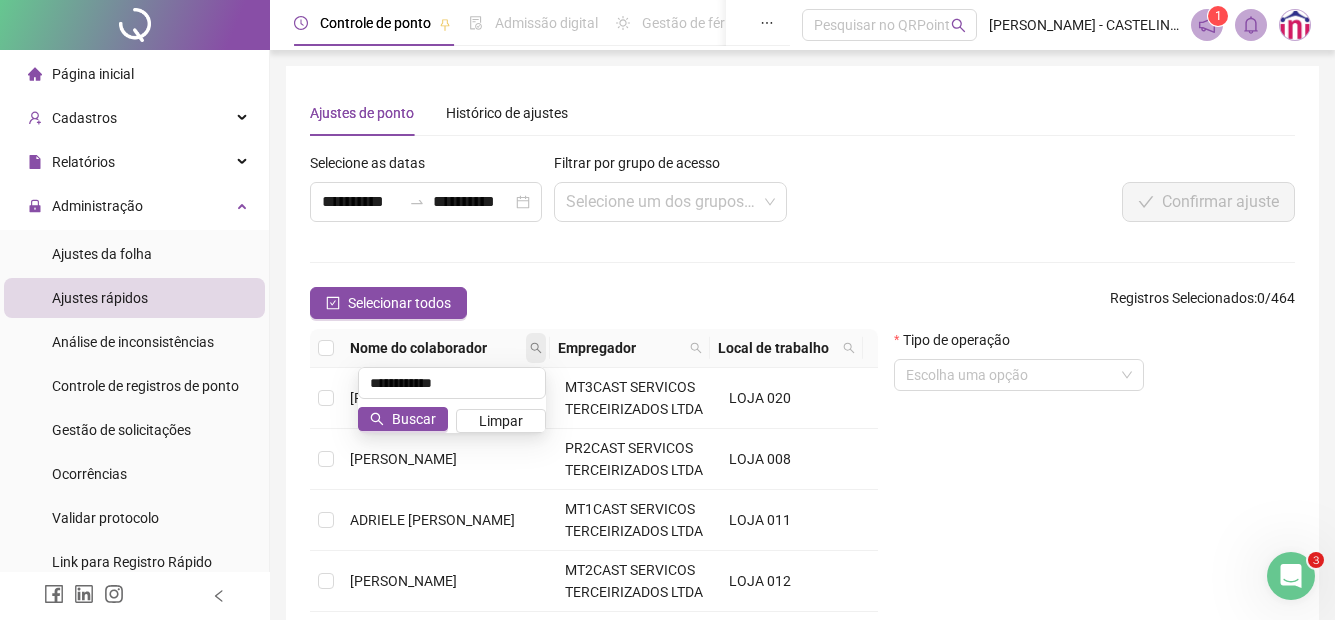 type on "**********" 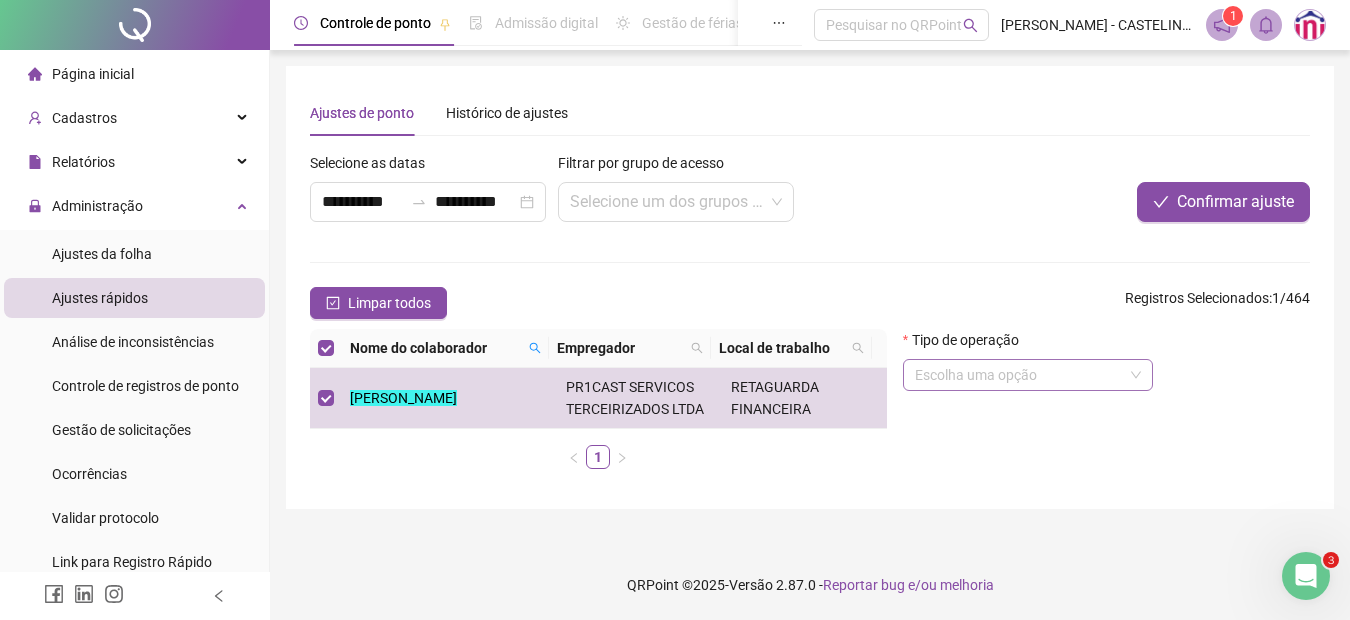 click at bounding box center [1022, 375] 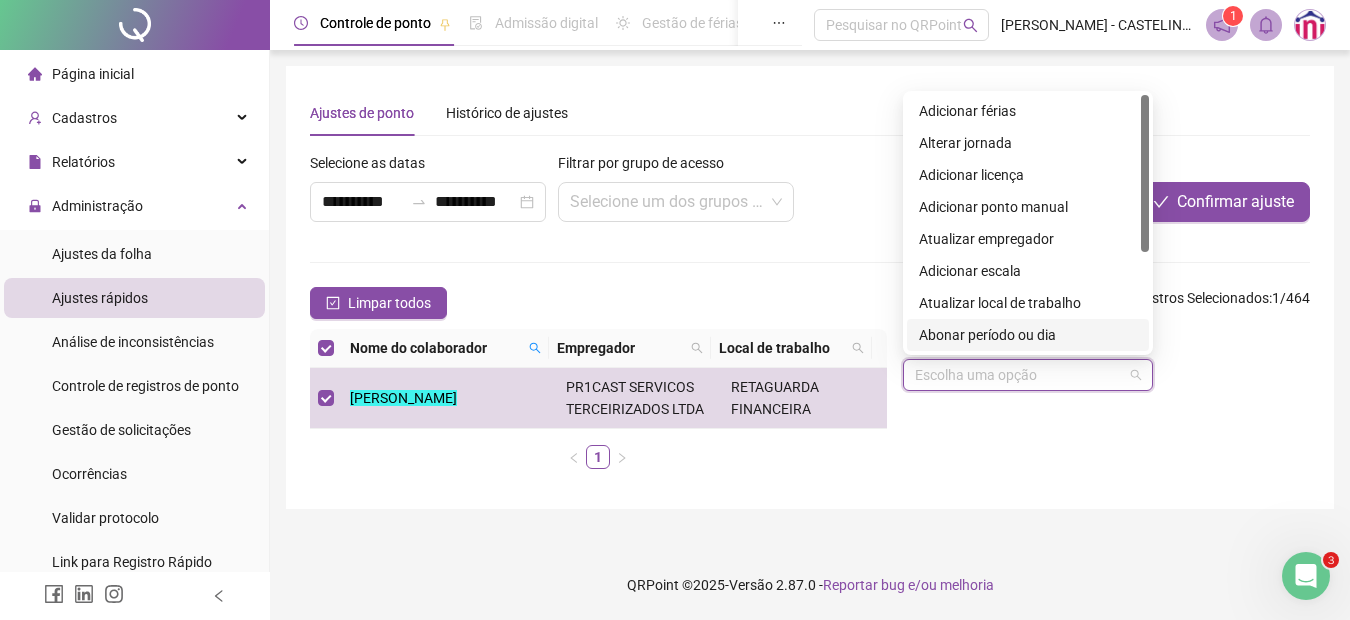 click on "Abonar período ou dia" at bounding box center [1028, 335] 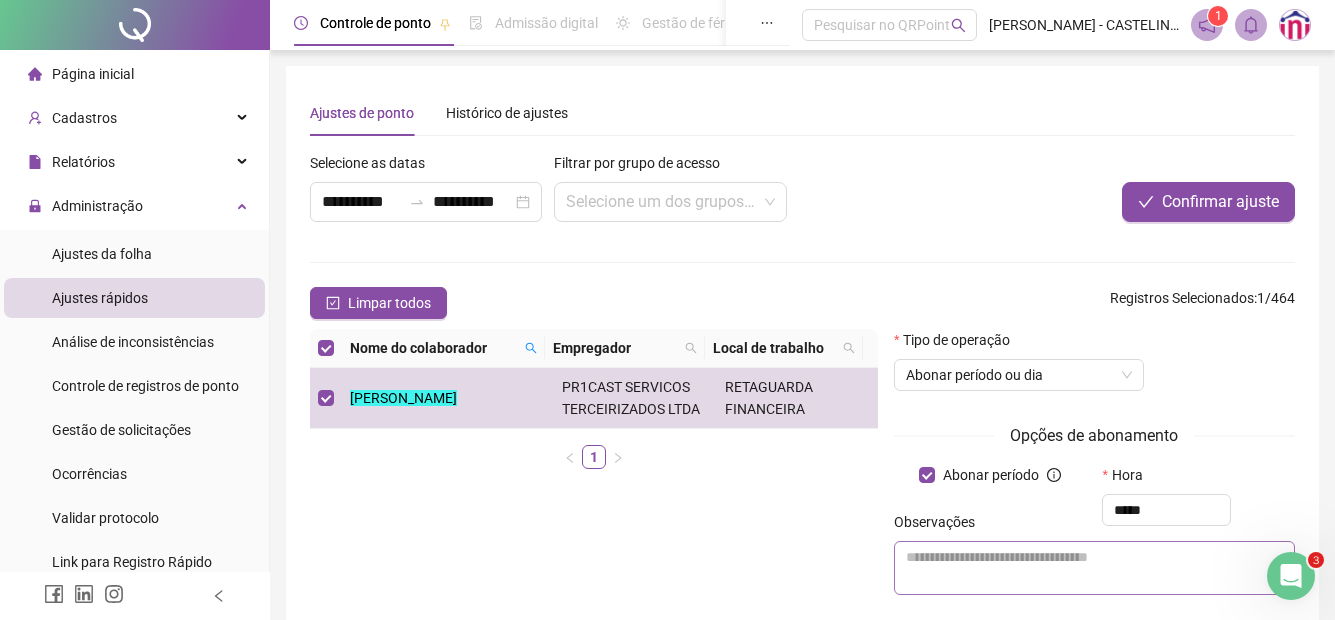 type on "*****" 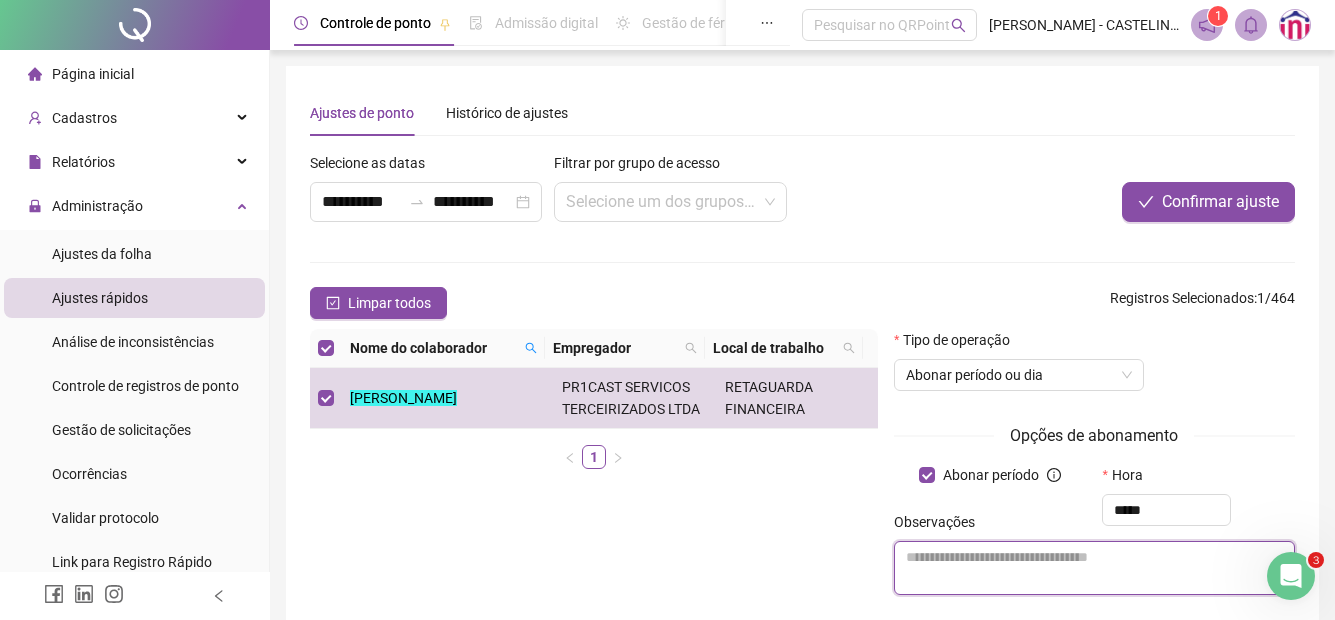 click at bounding box center (1094, 568) 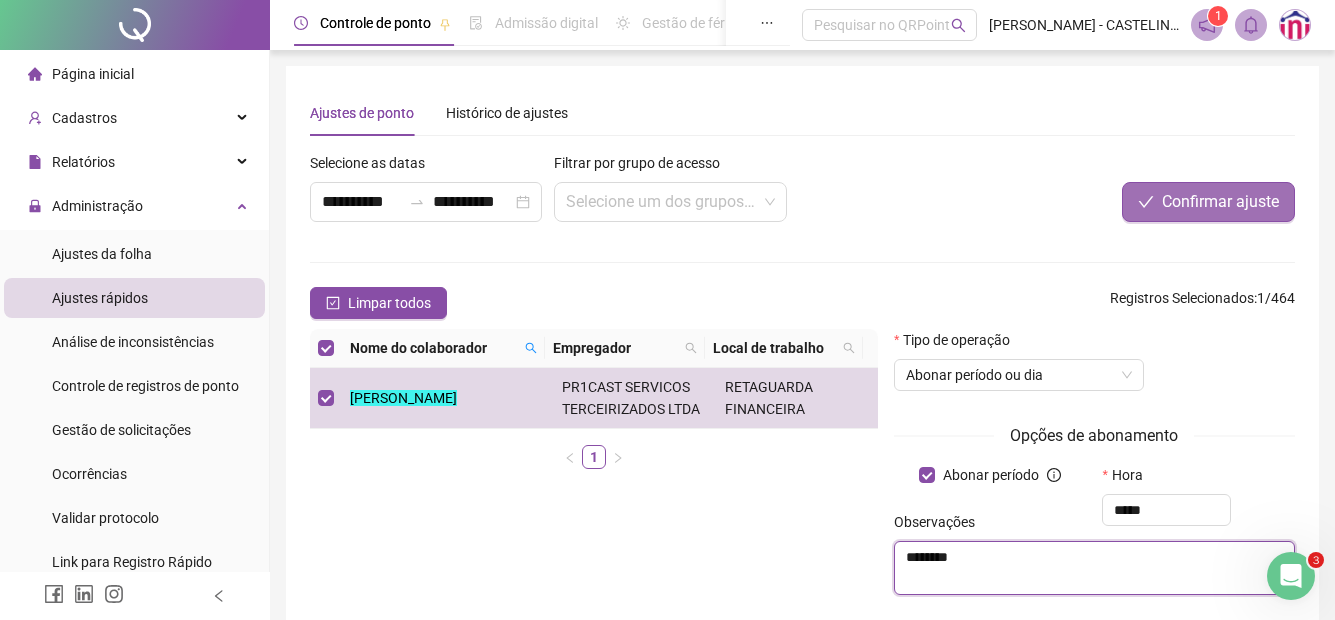 type on "********" 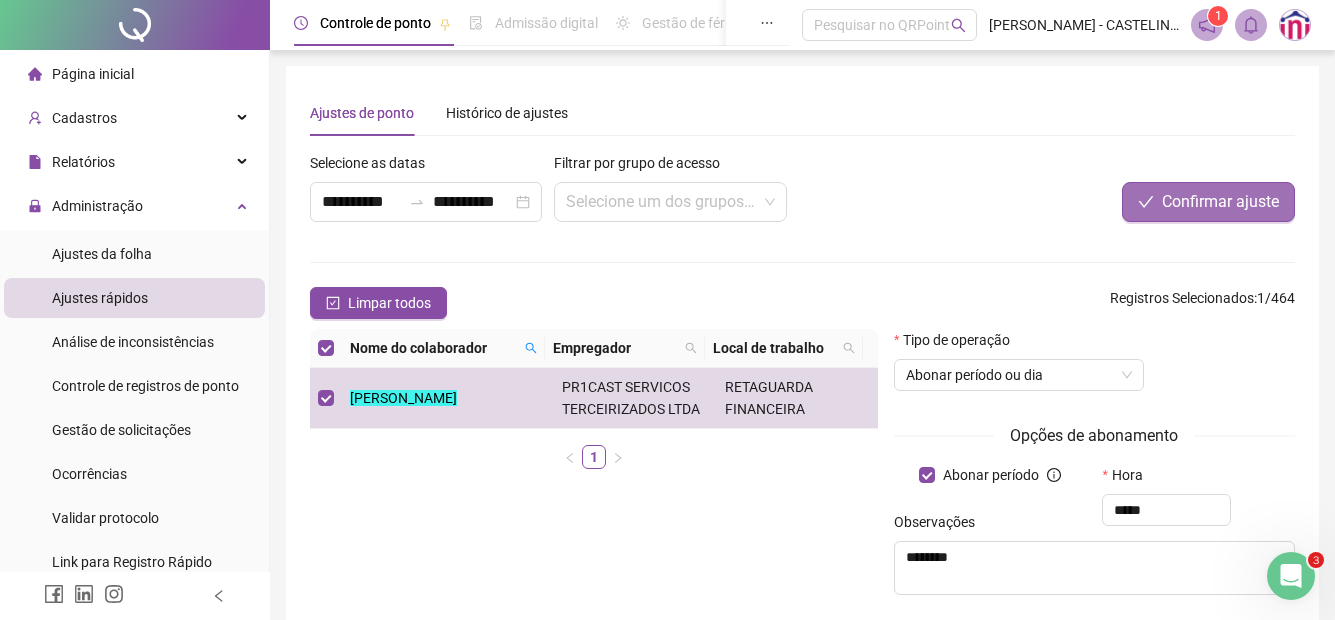 click on "Confirmar ajuste" at bounding box center (1220, 202) 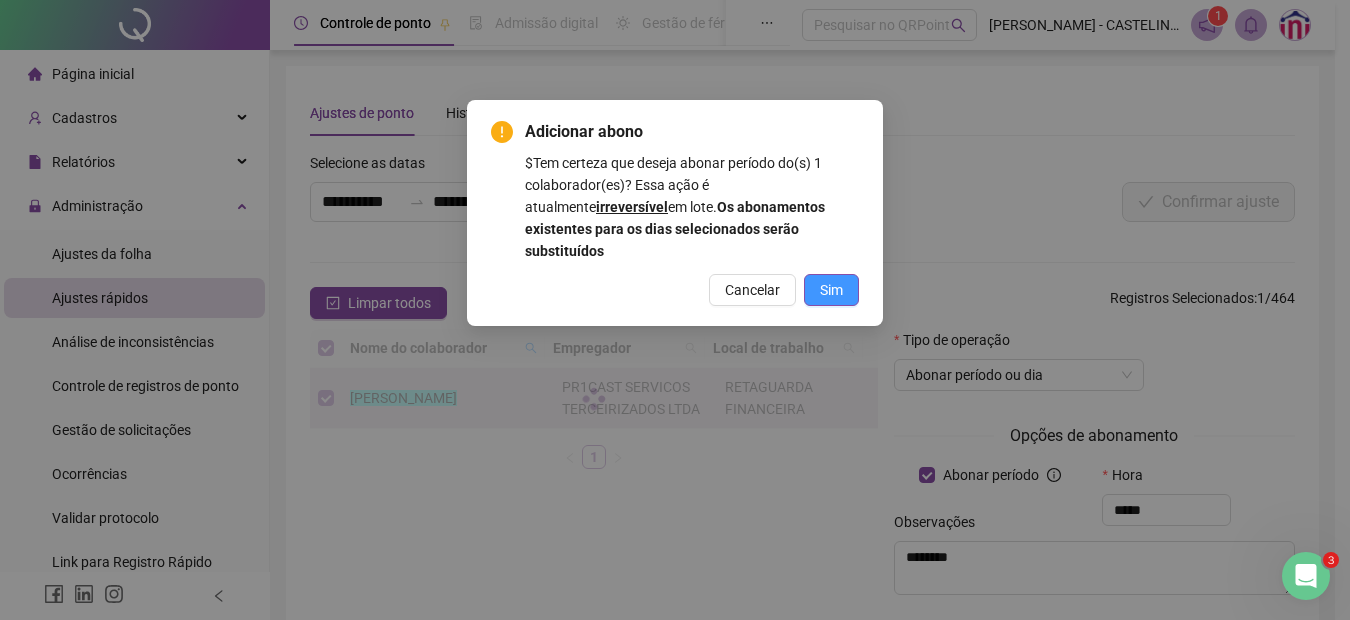 click on "Sim" at bounding box center [831, 290] 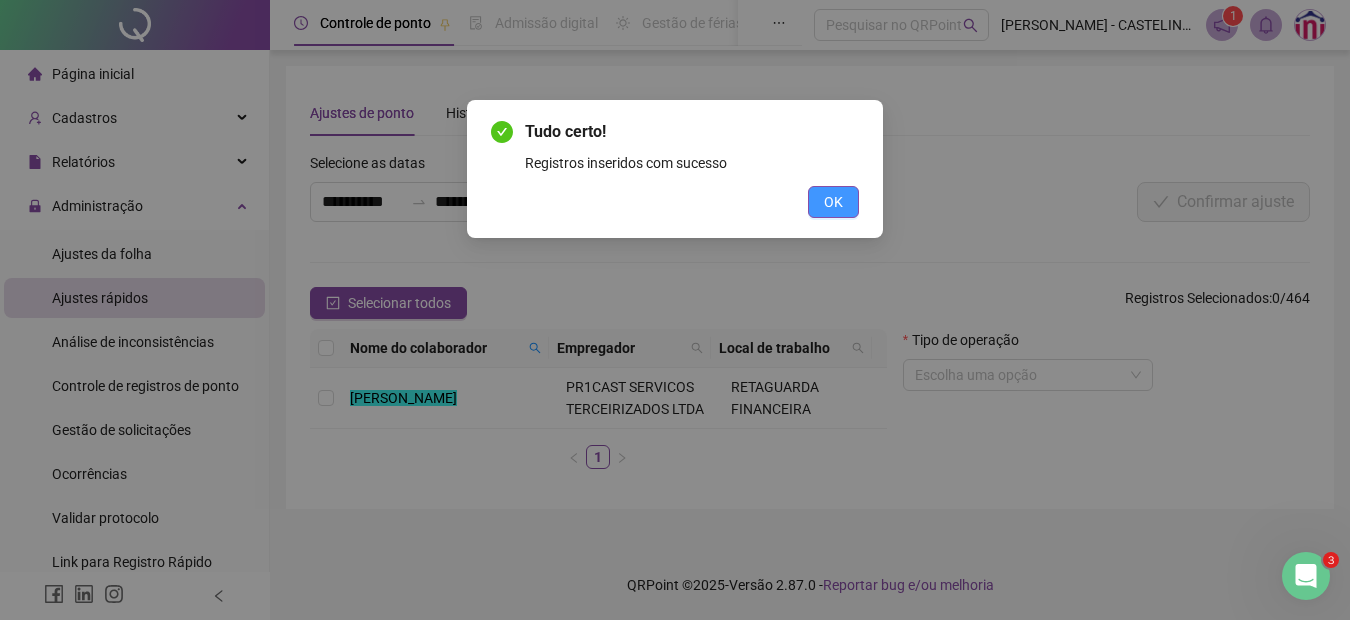click on "OK" at bounding box center (833, 202) 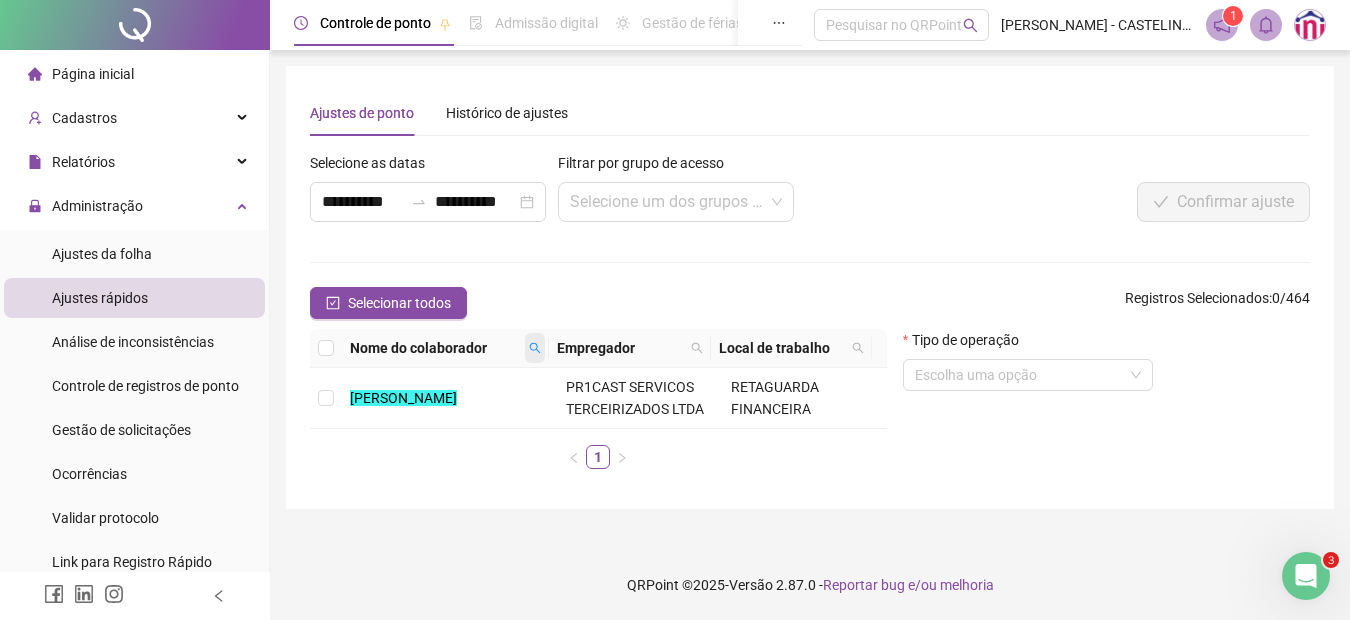 click at bounding box center [535, 348] 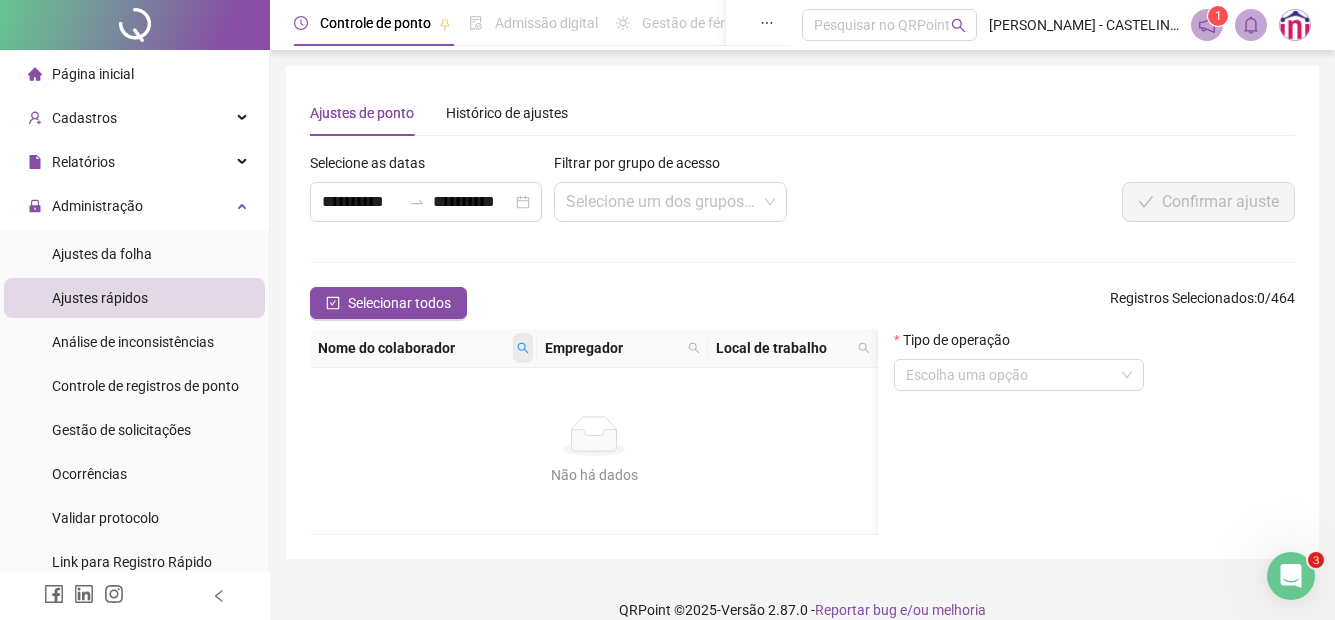 click at bounding box center [523, 348] 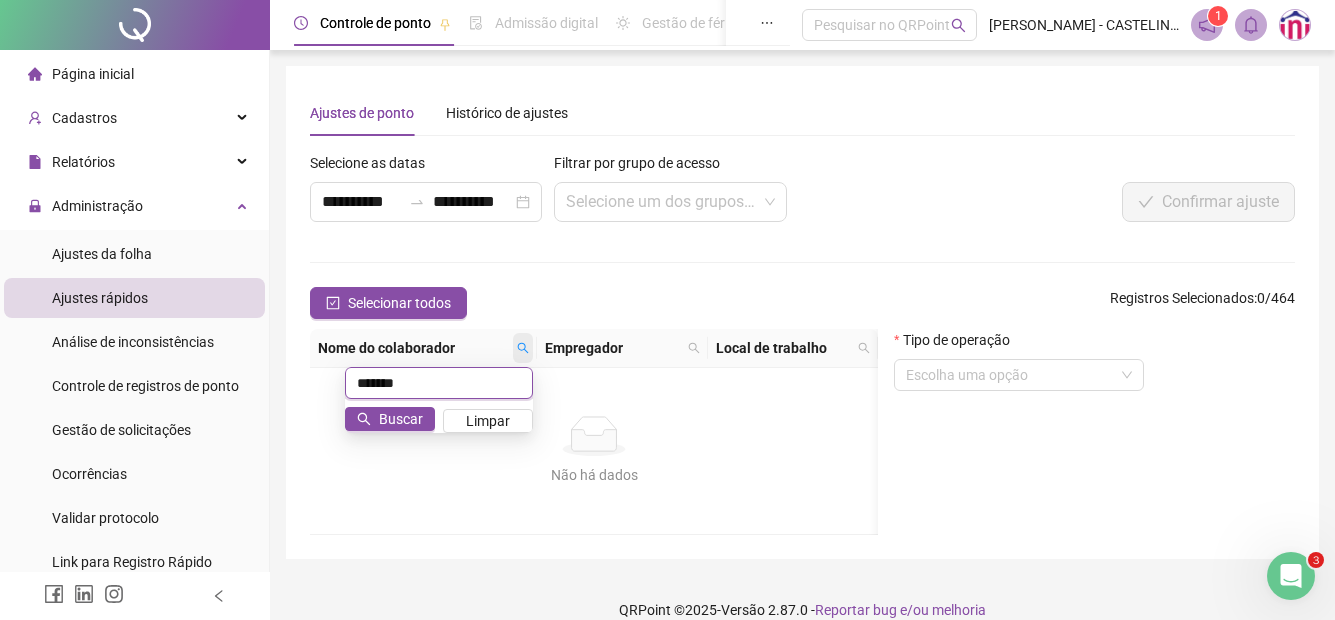 type on "*******" 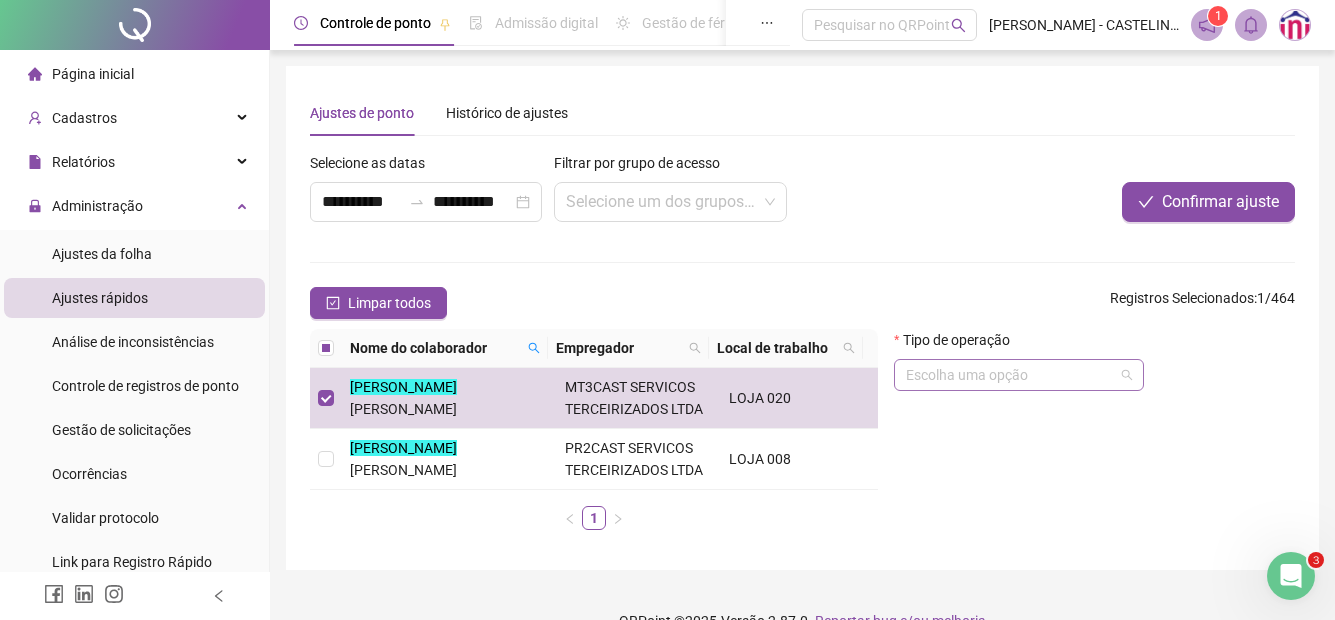 click at bounding box center (1013, 375) 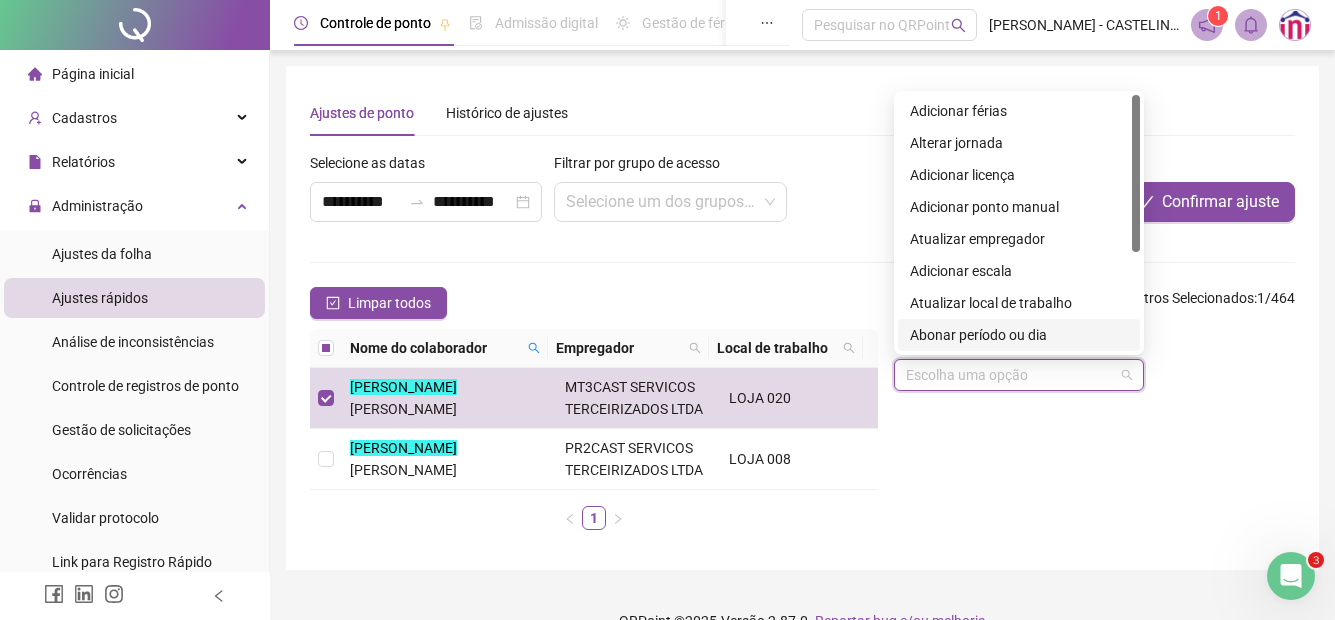 click on "Abonar período ou dia" at bounding box center (1019, 335) 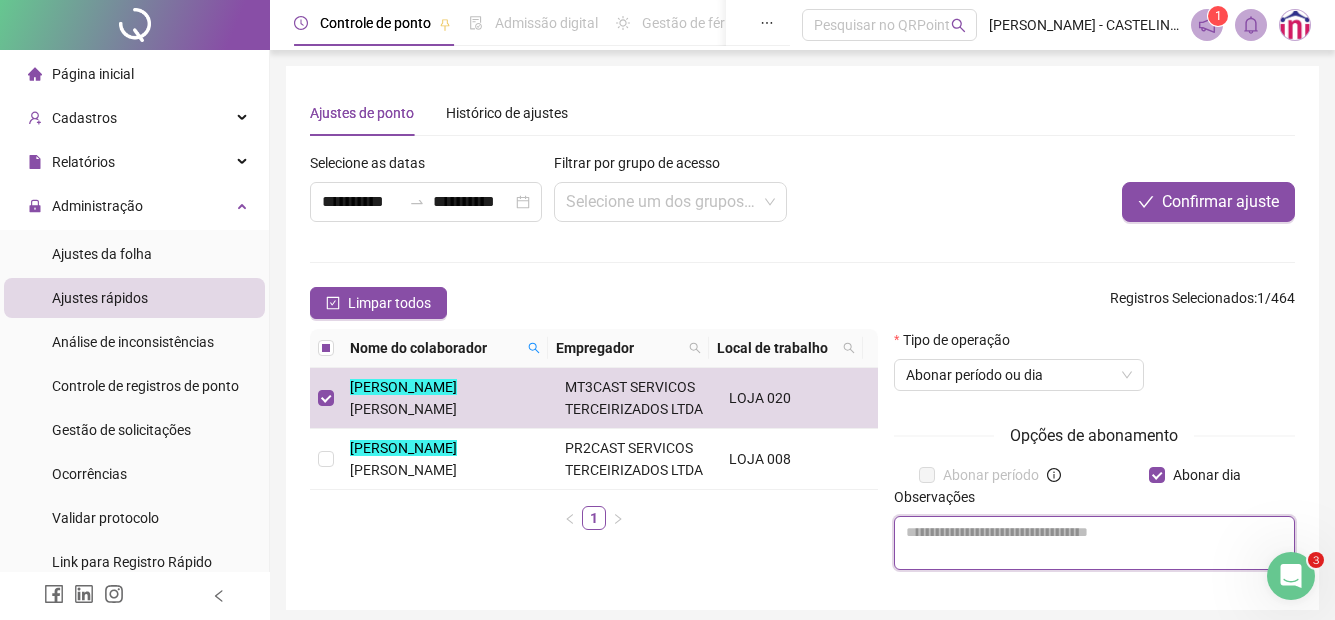 click at bounding box center [1094, 543] 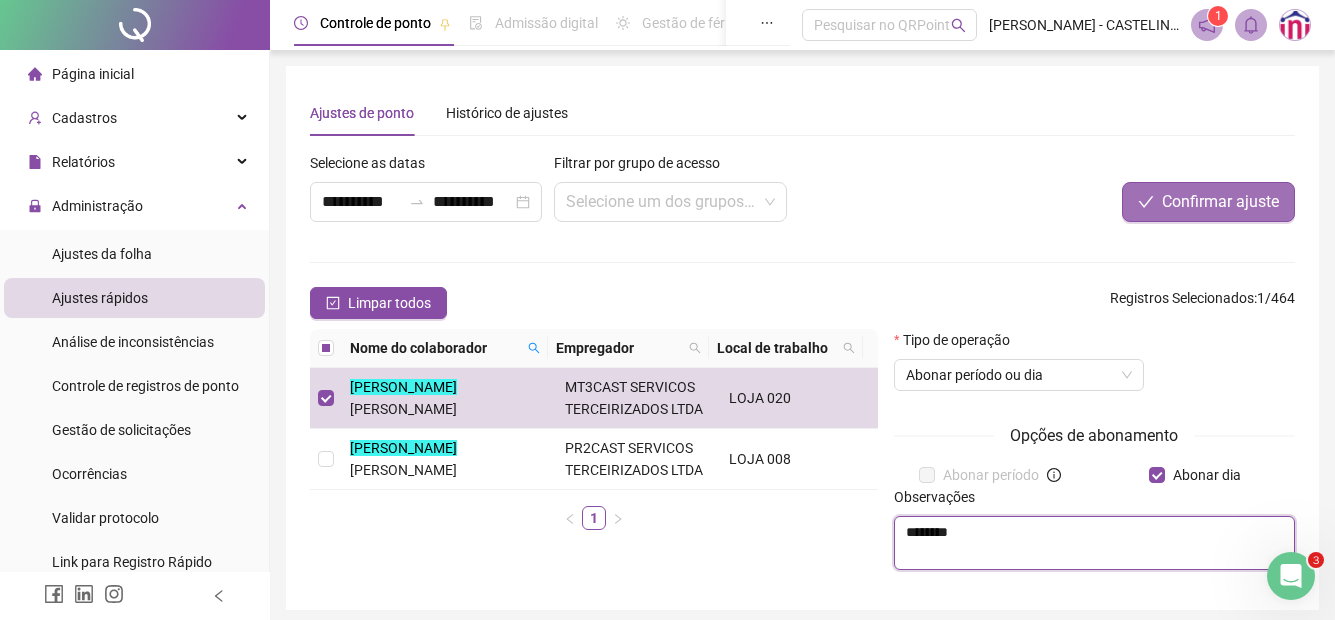 type on "********" 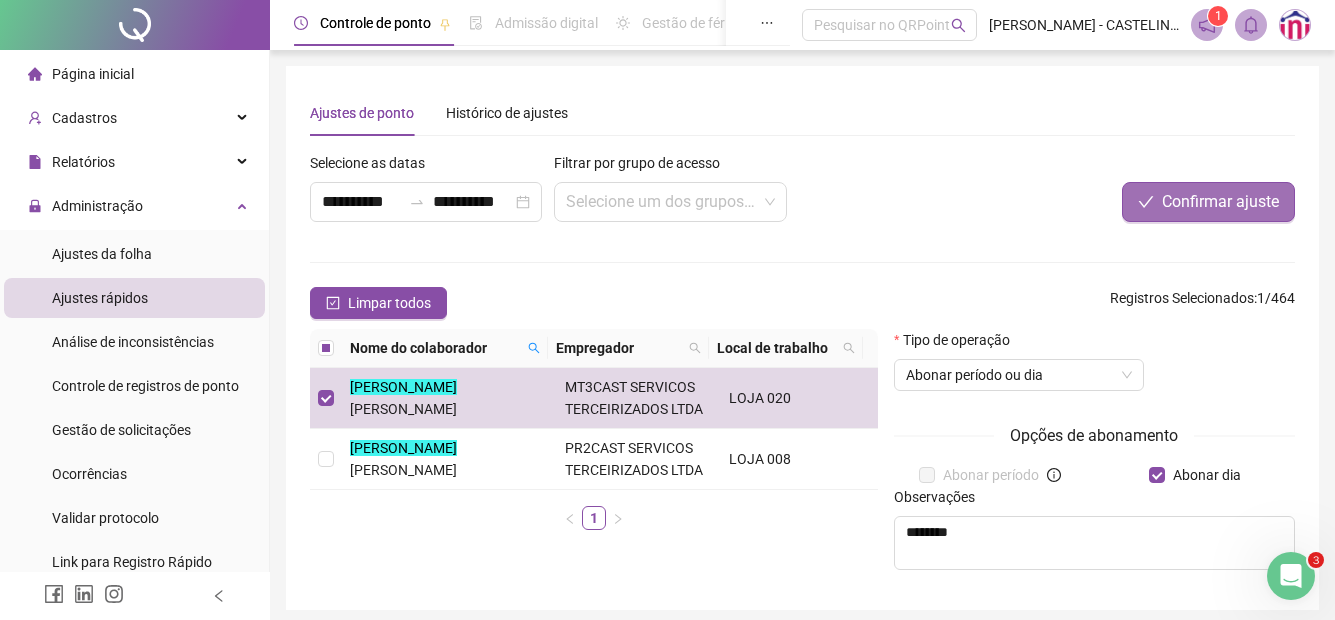 click on "Confirmar ajuste" at bounding box center [1220, 202] 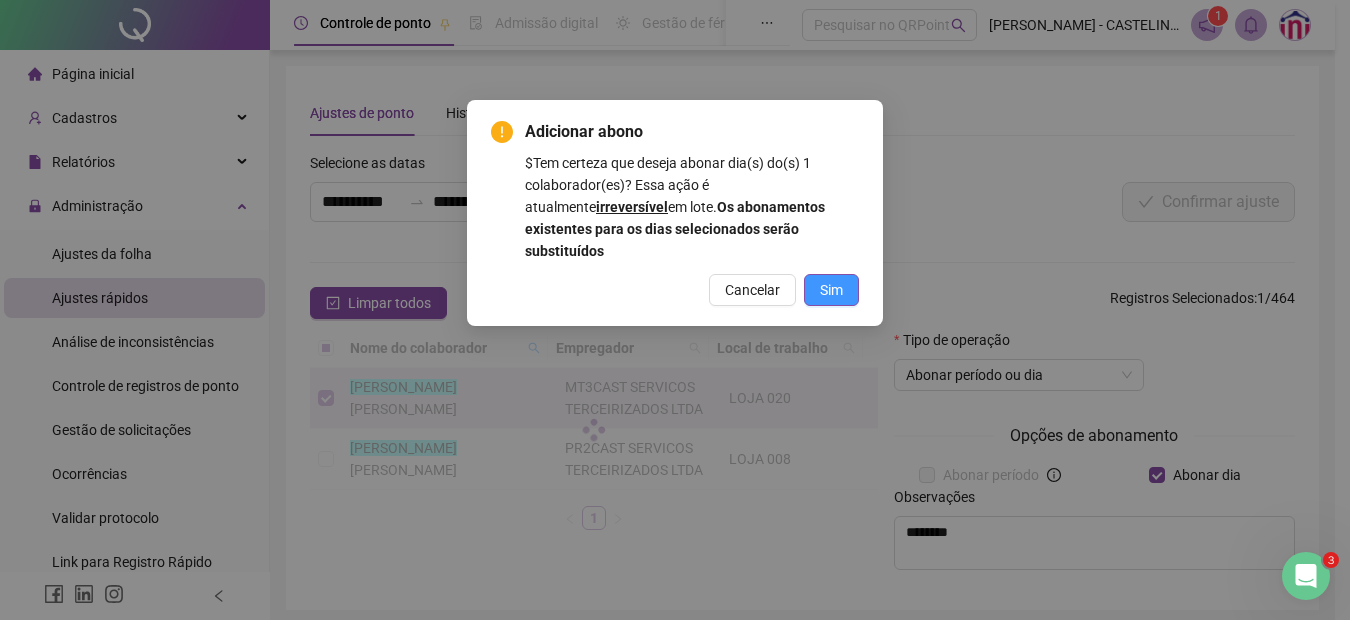 click on "Sim" at bounding box center (831, 290) 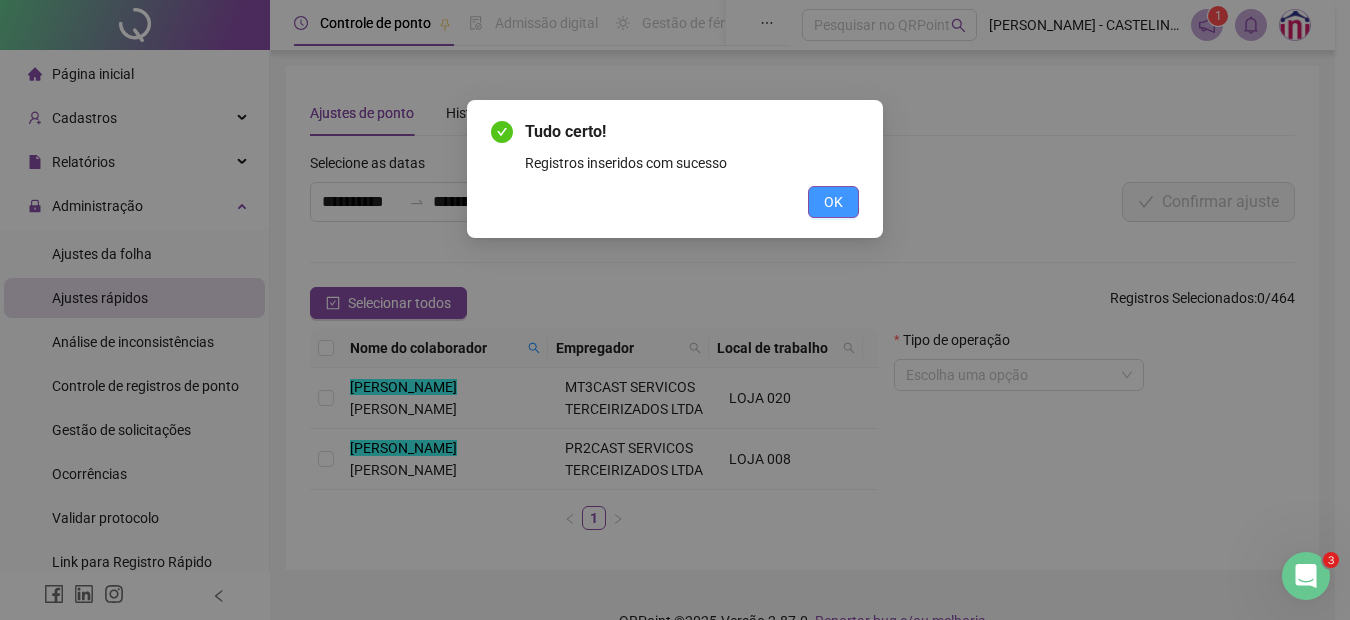 click on "OK" at bounding box center (833, 202) 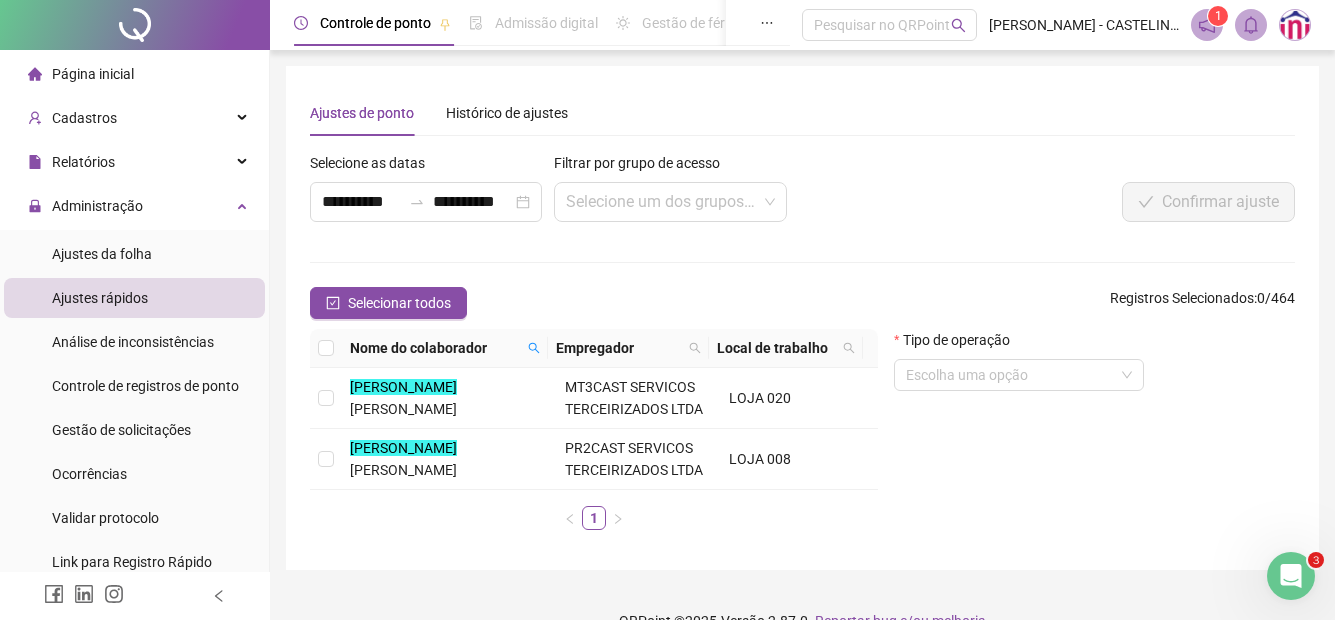 click 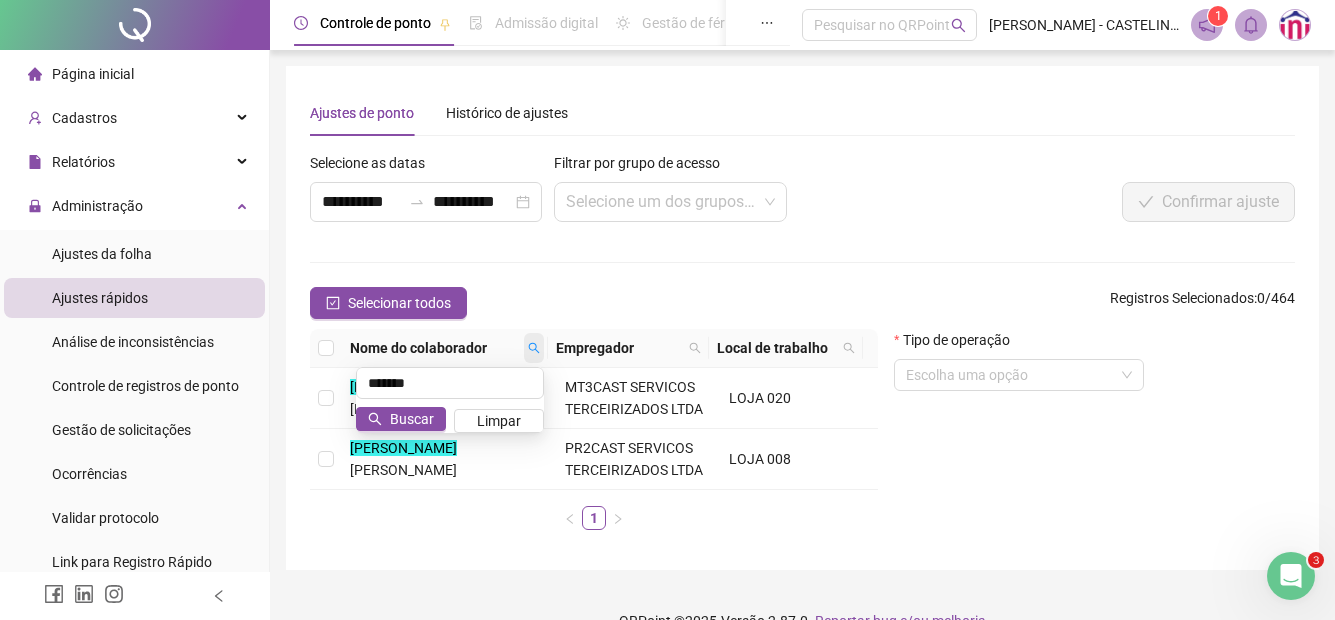 click 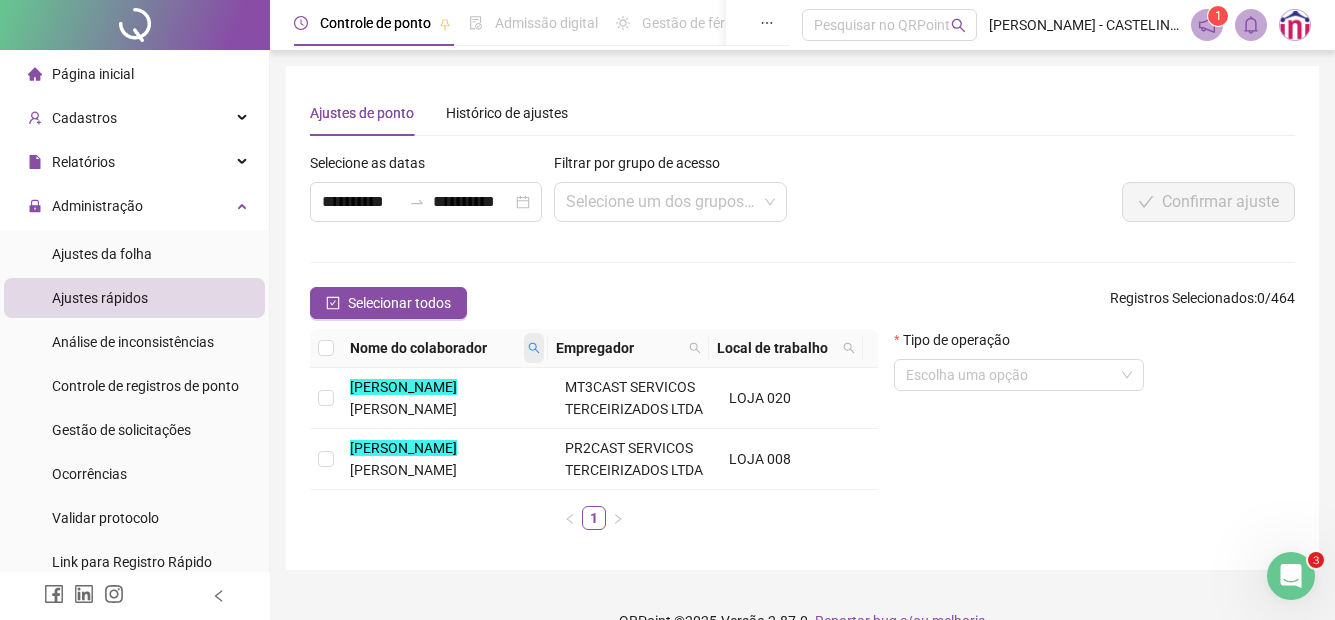 click 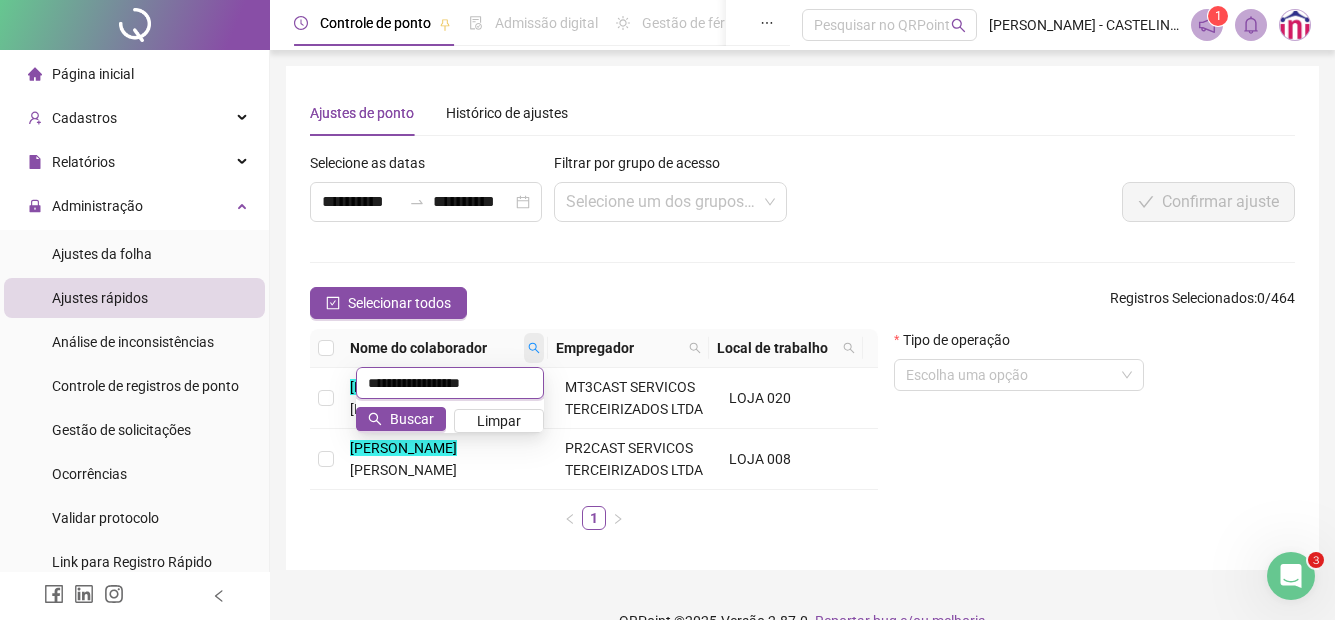 type on "**********" 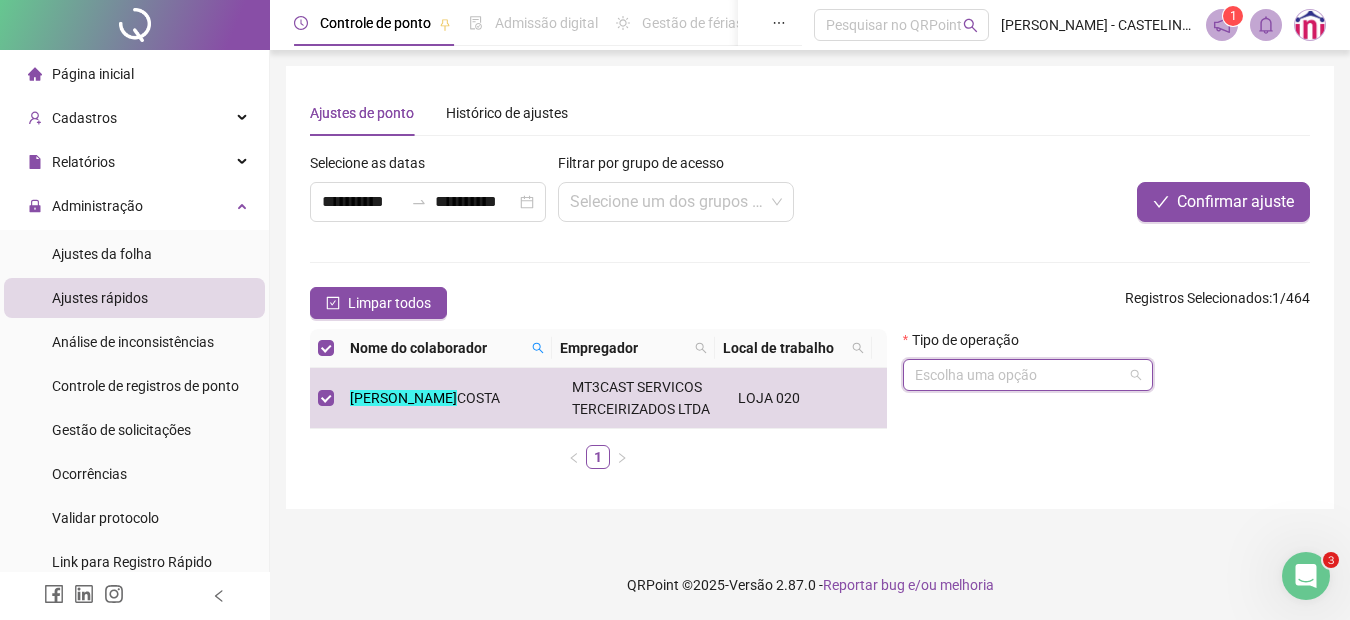 click at bounding box center [1022, 375] 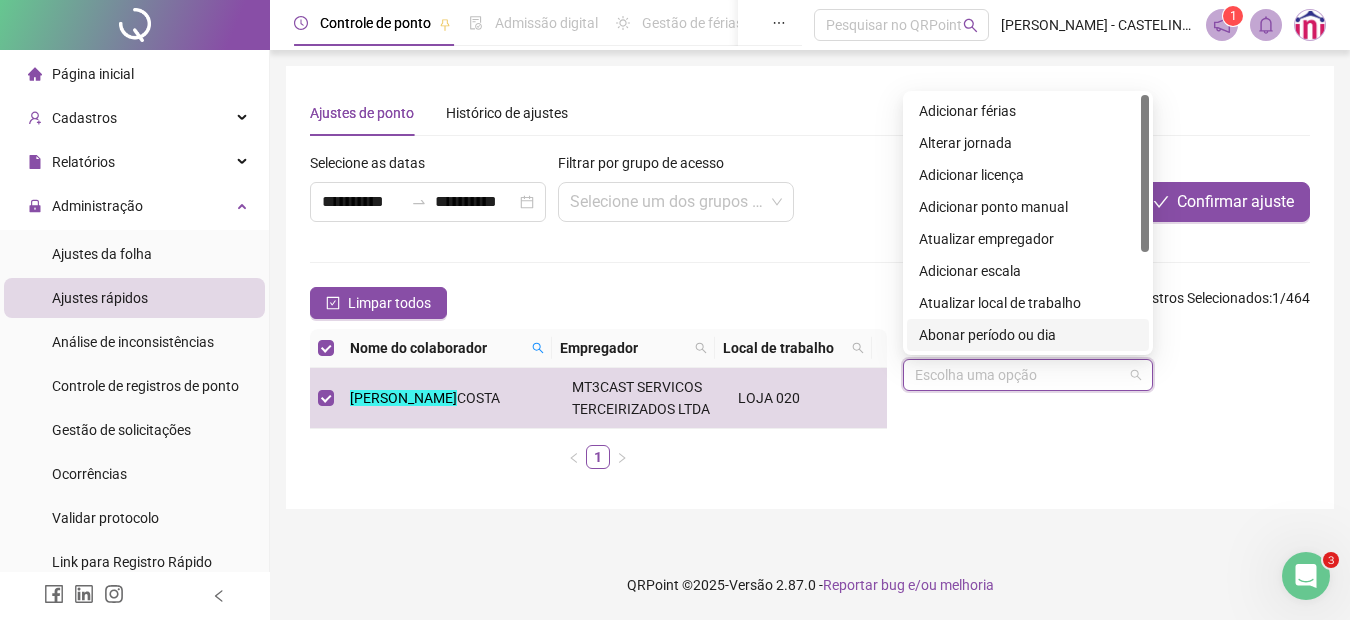 click on "Abonar período ou dia" at bounding box center (1028, 335) 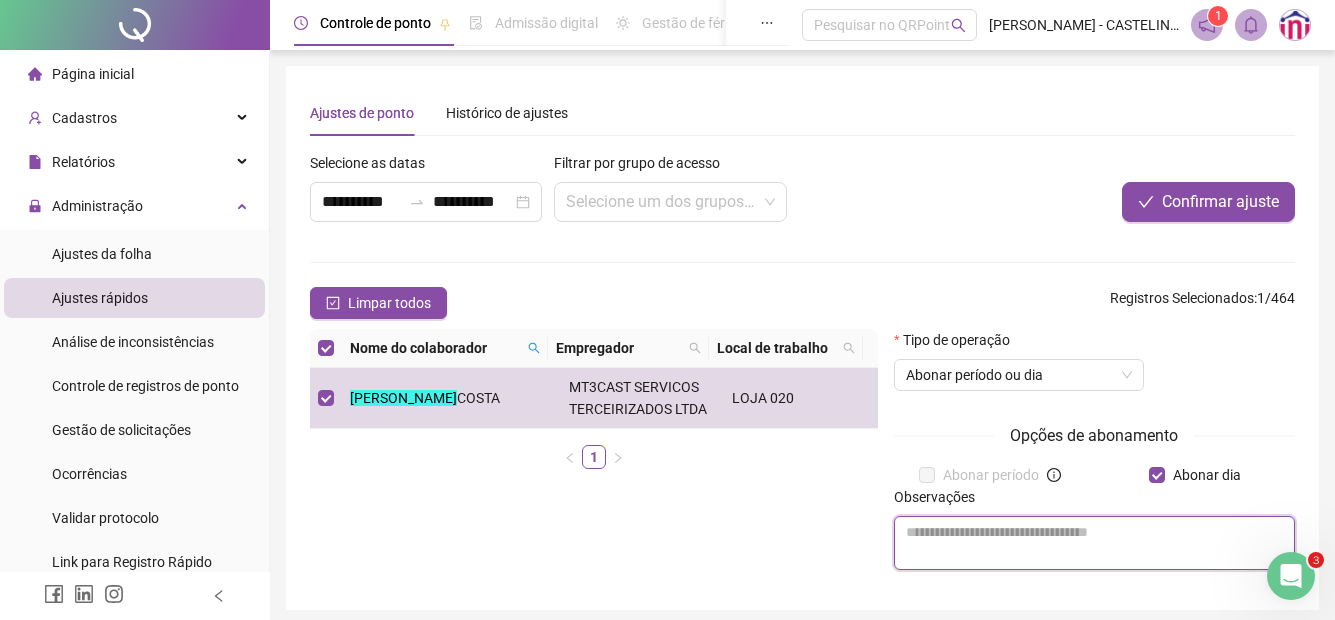 click at bounding box center [1094, 543] 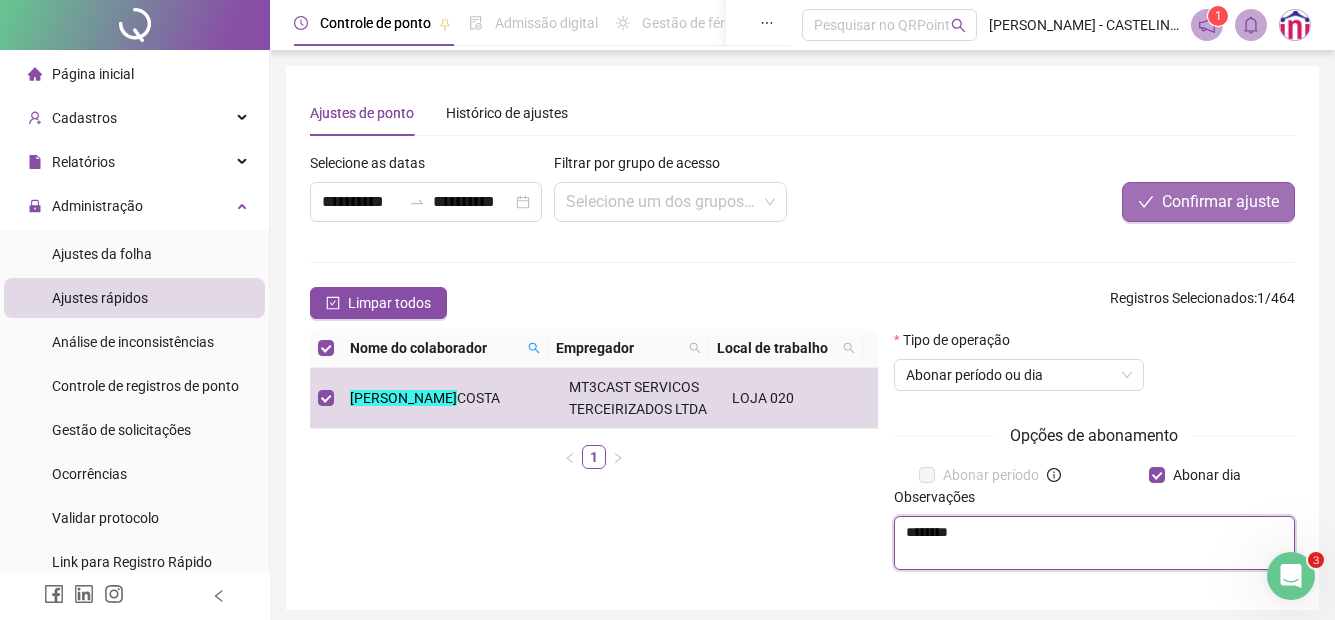 type on "********" 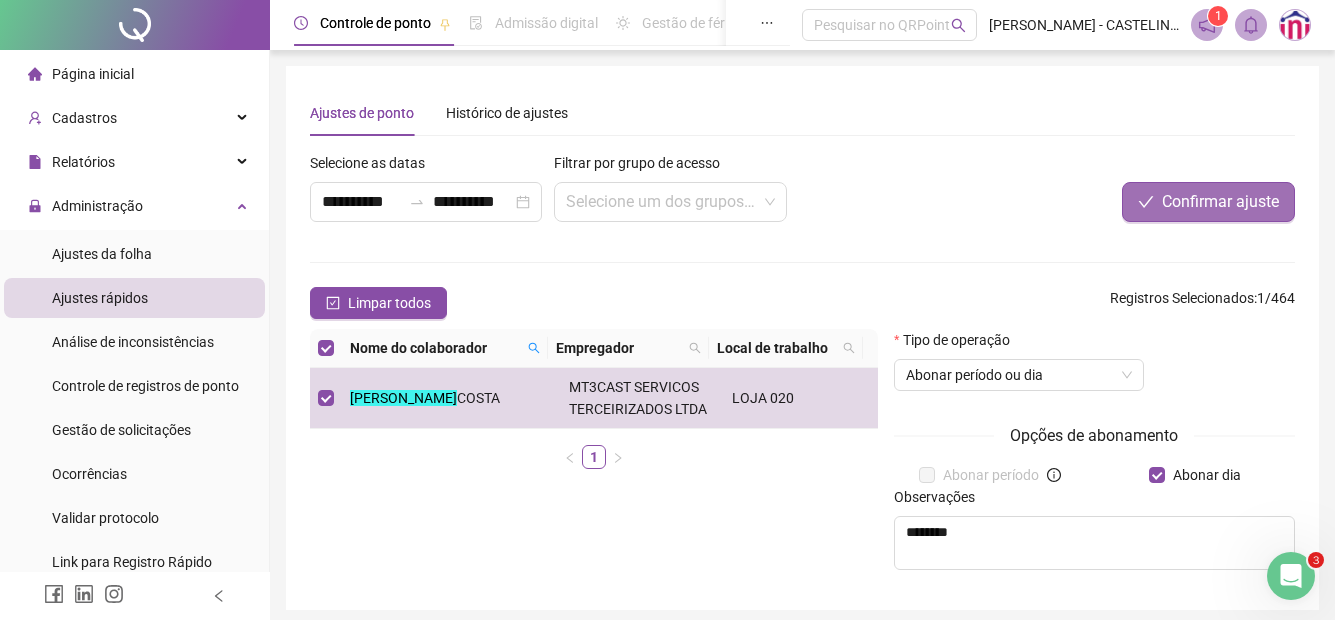 click on "Confirmar ajuste" at bounding box center [1220, 202] 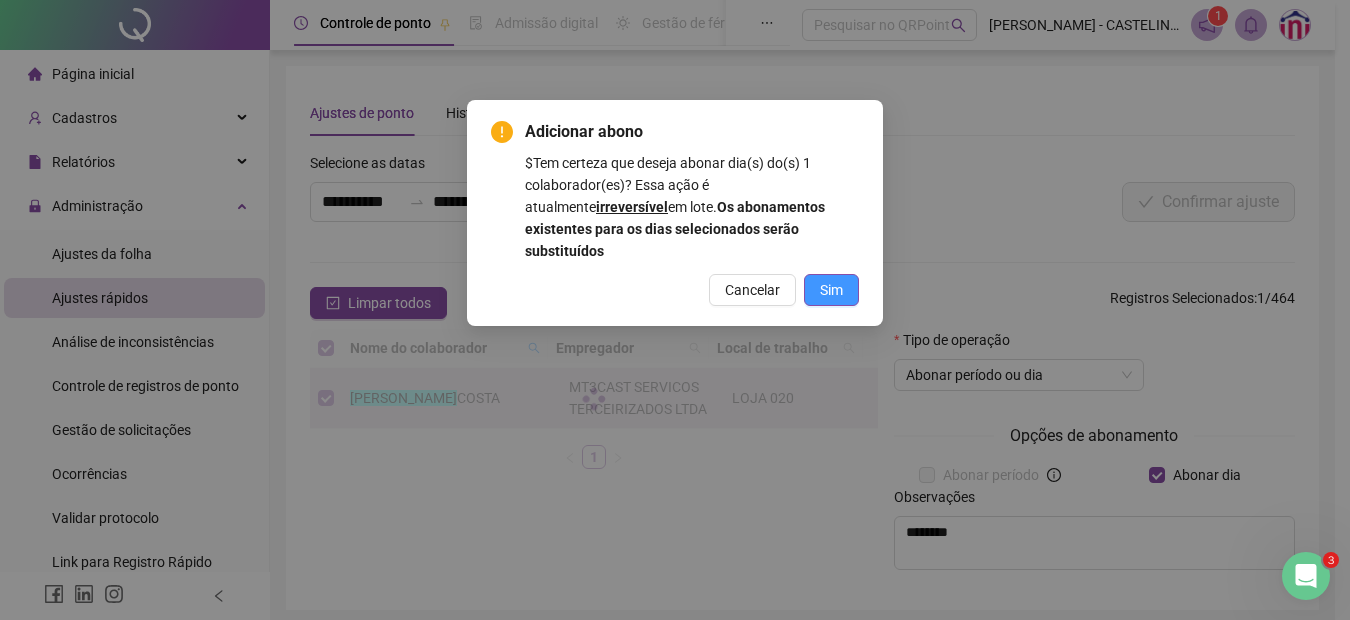 click on "Sim" at bounding box center (831, 290) 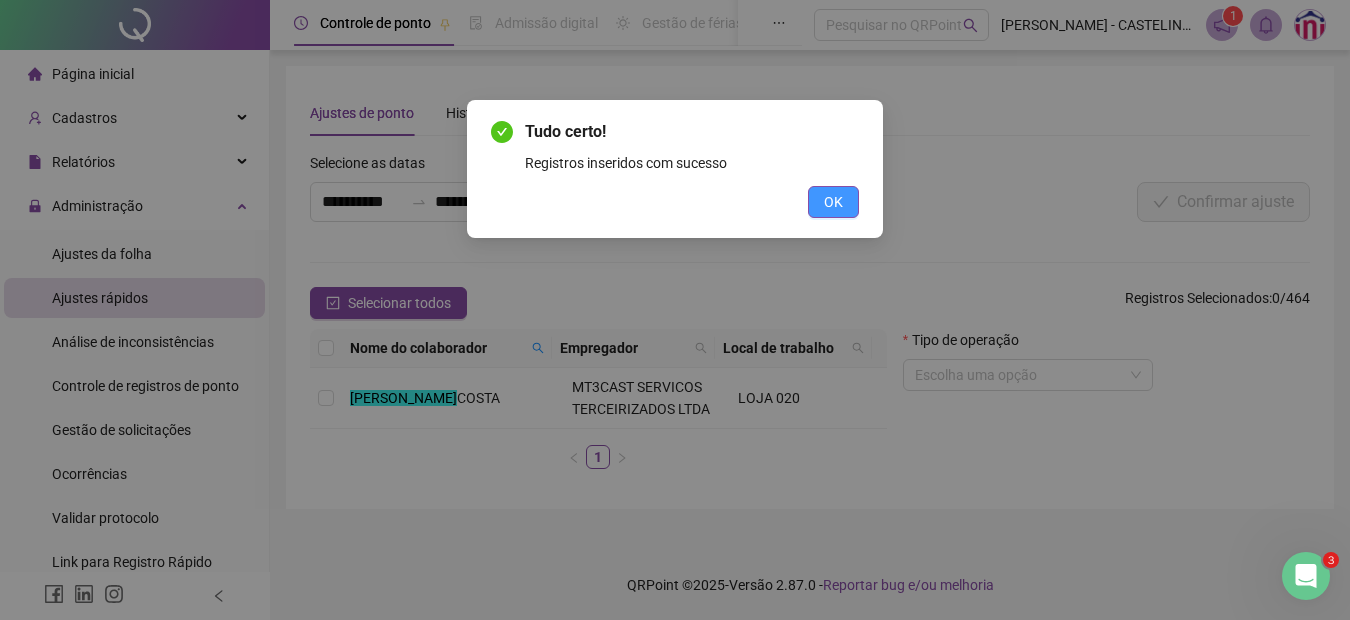 click on "OK" at bounding box center (833, 202) 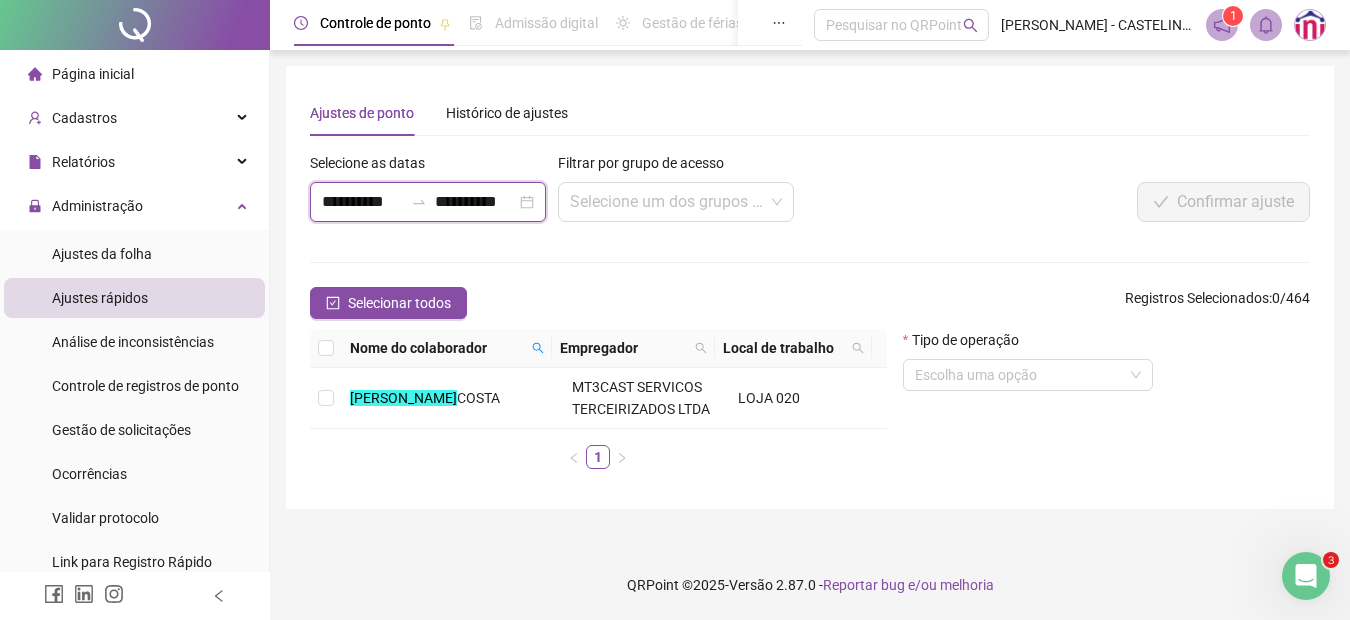 click on "**********" at bounding box center [362, 202] 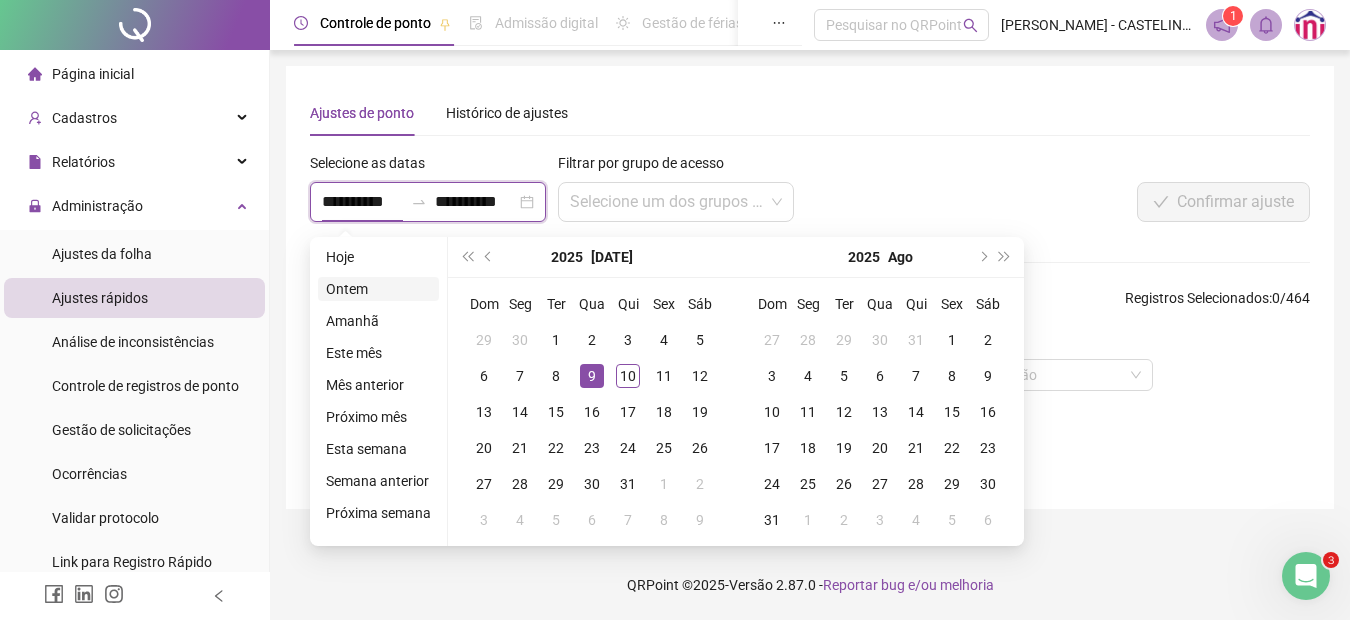 type on "**********" 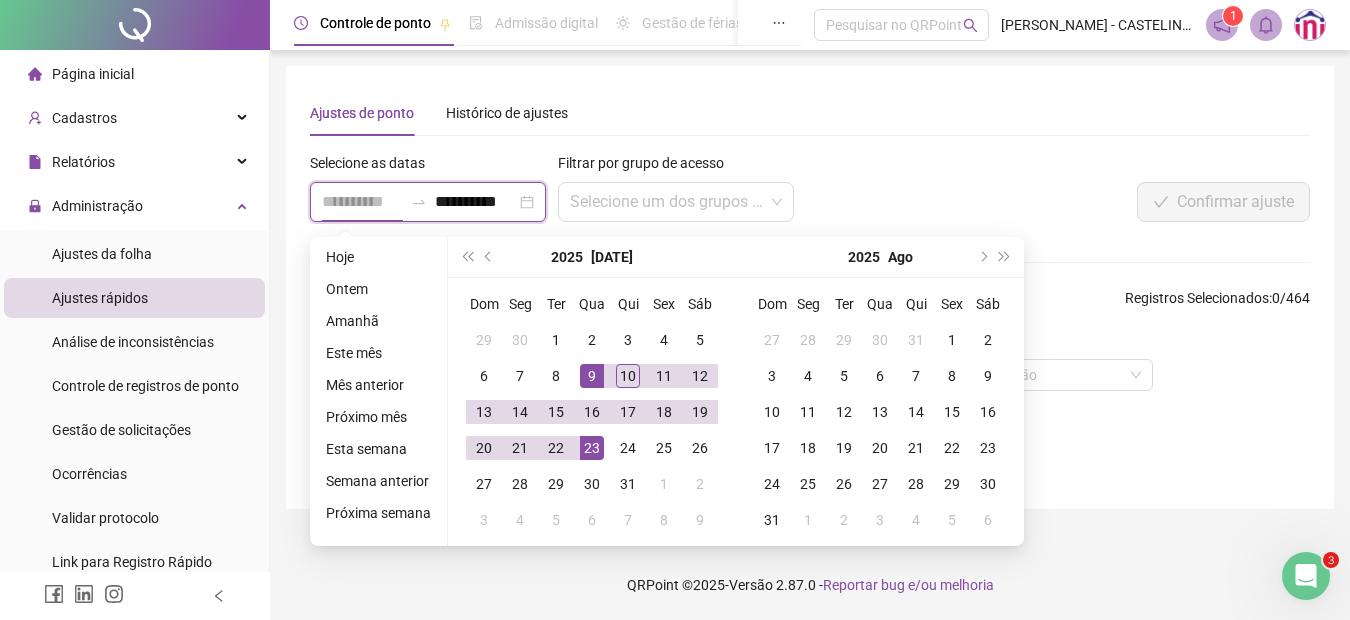 type on "**********" 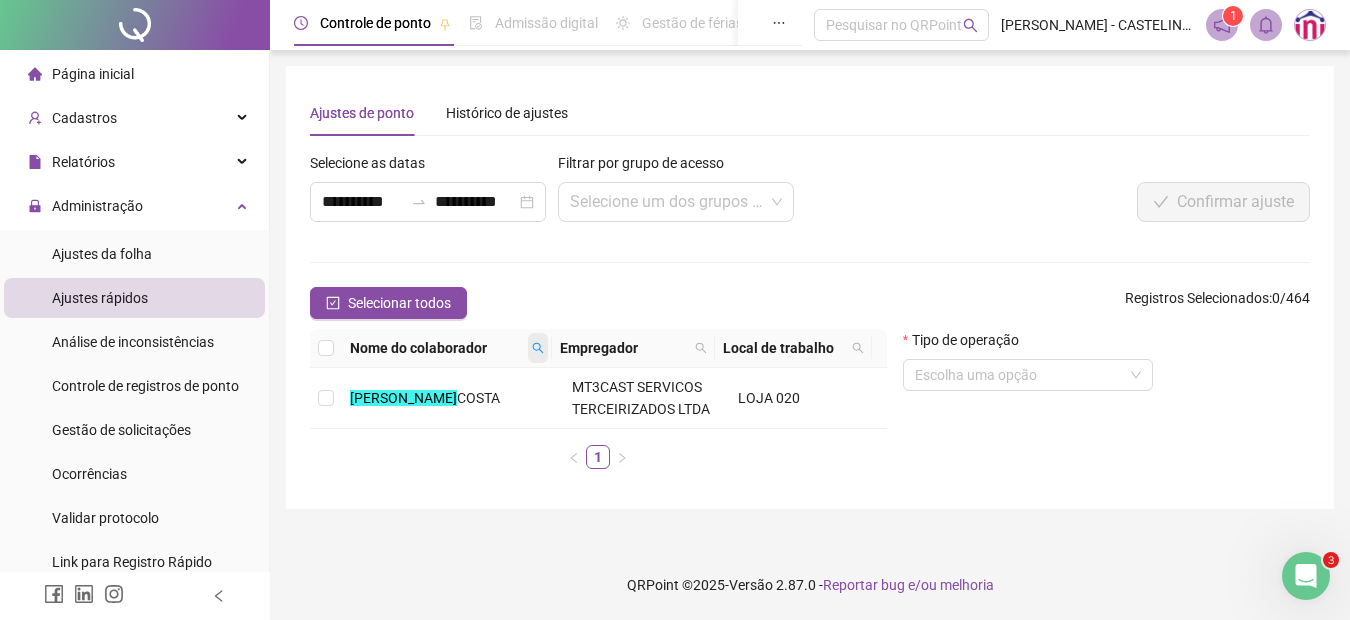 click at bounding box center [538, 348] 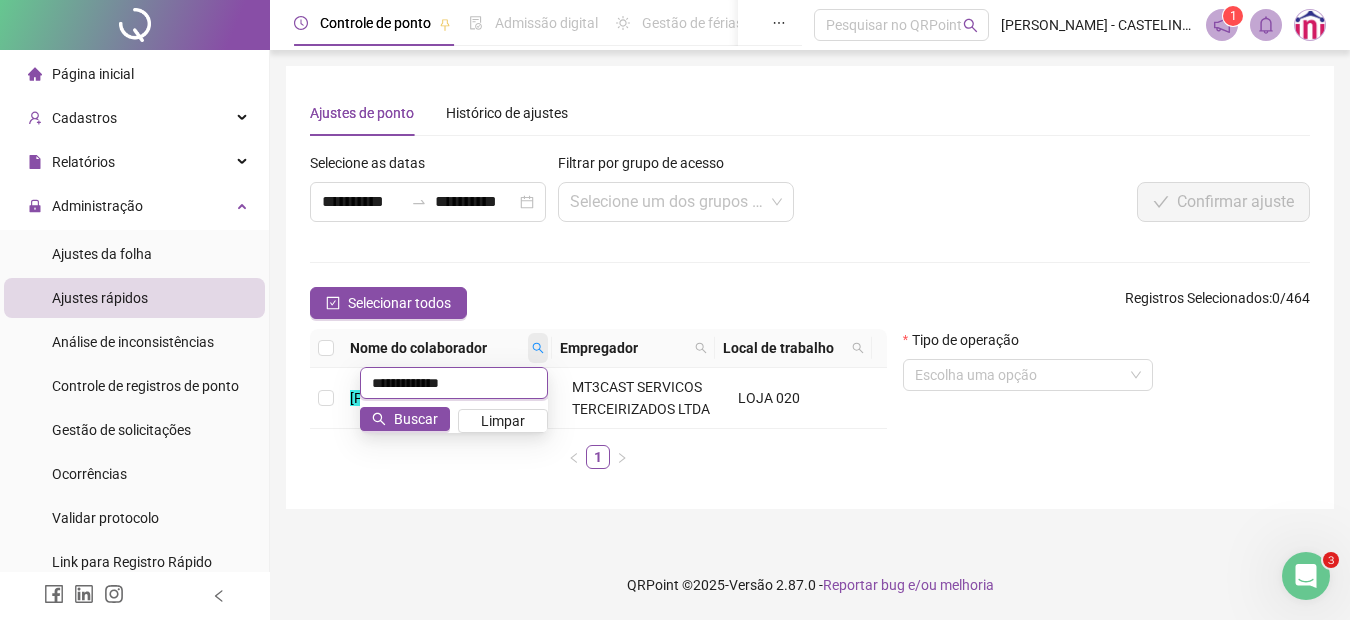 type on "**********" 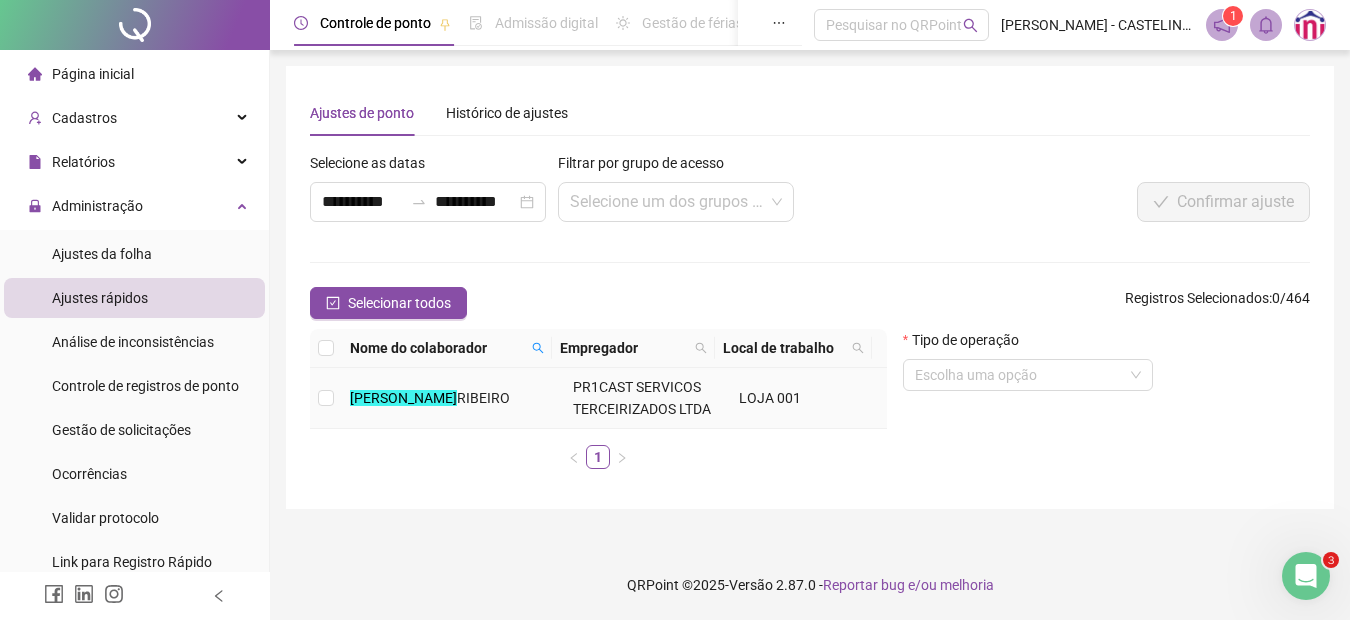 click at bounding box center [326, 398] 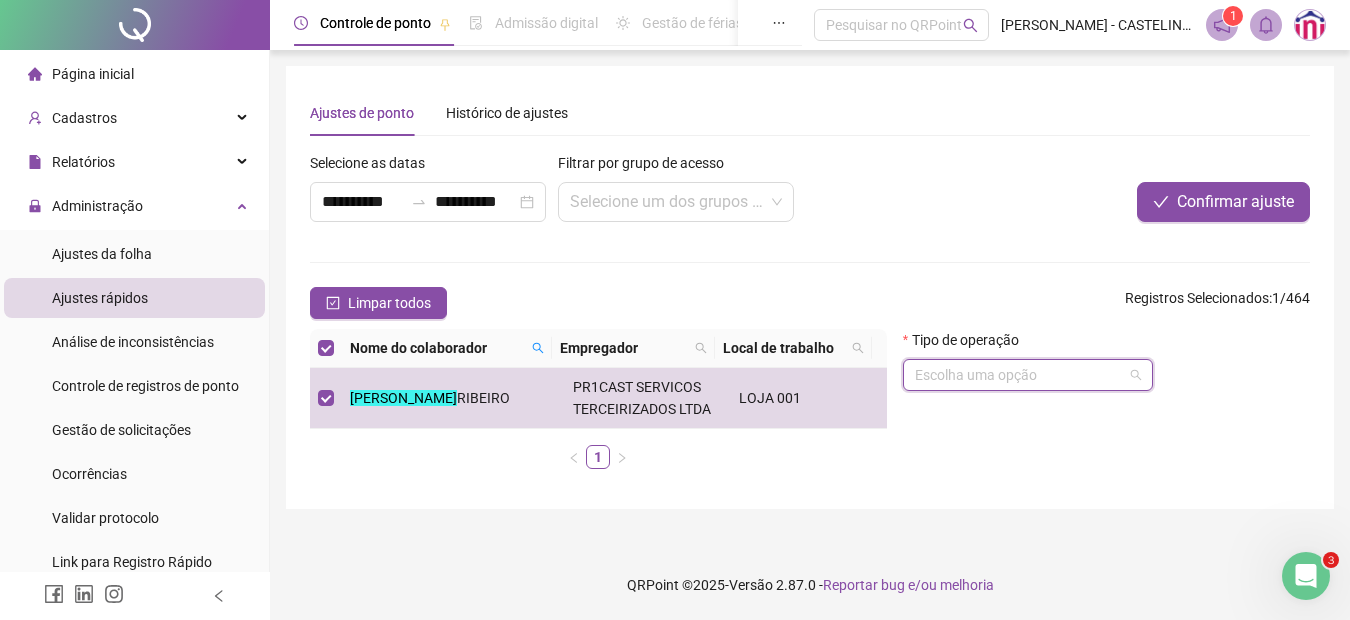 click at bounding box center [1022, 375] 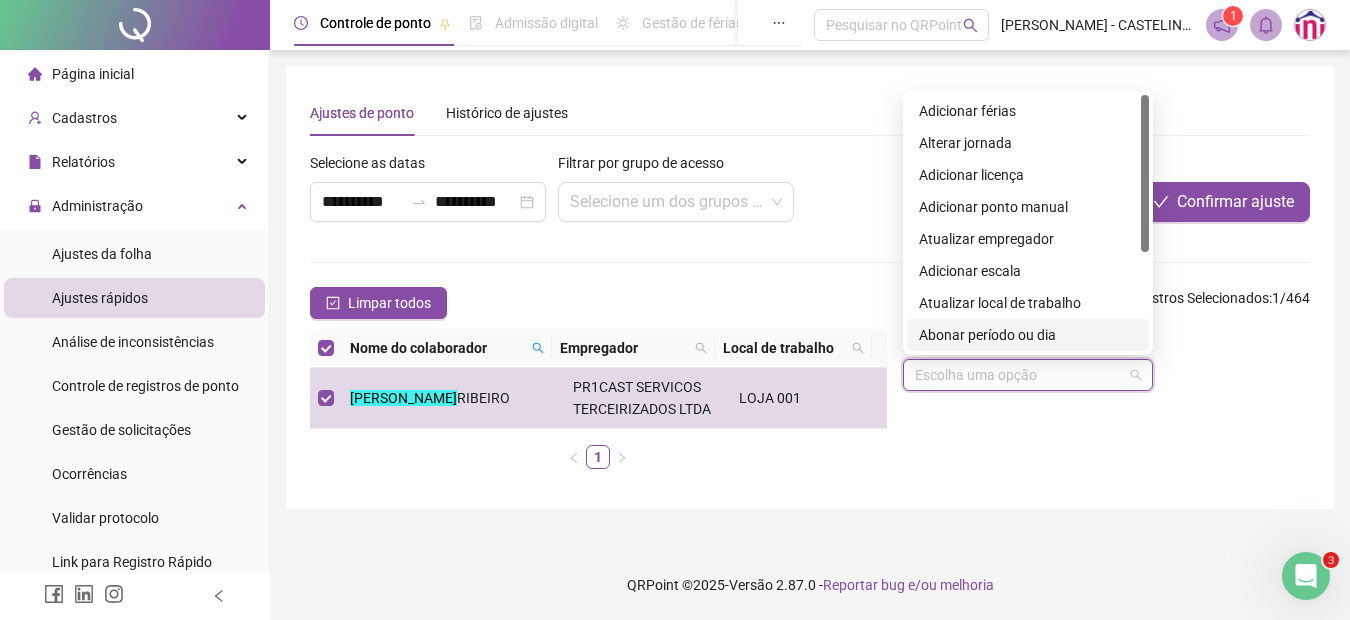 click on "Abonar período ou dia" at bounding box center (1028, 335) 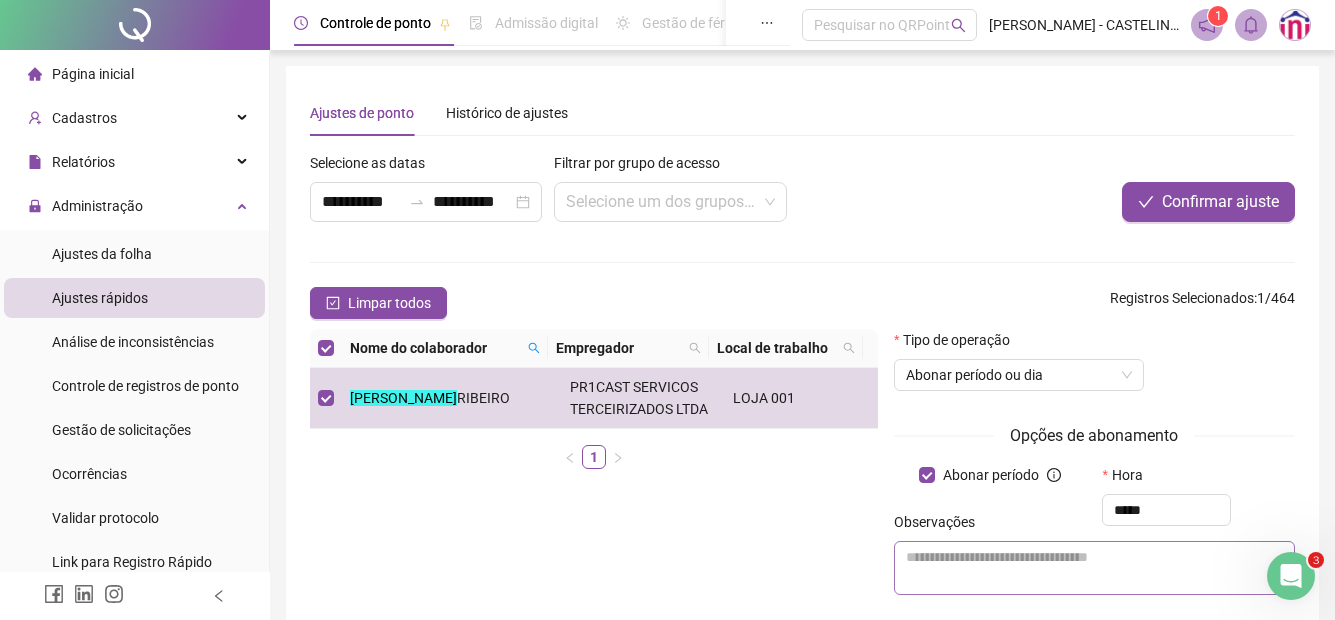 type on "*****" 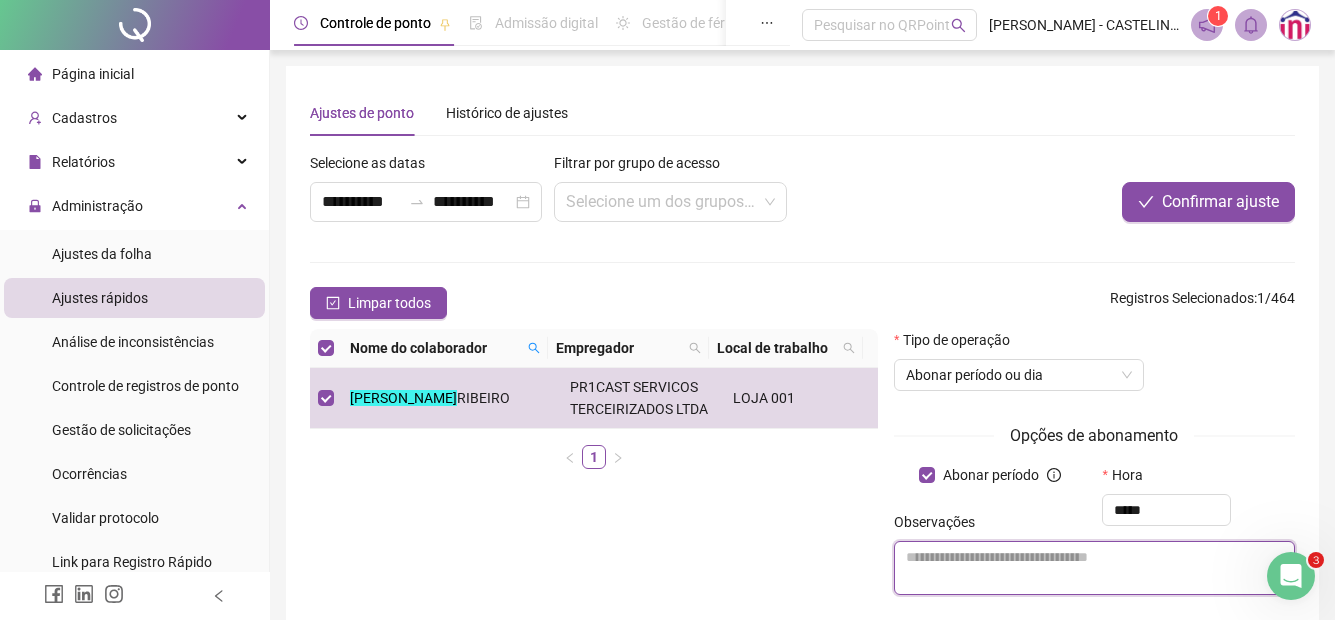 click at bounding box center (1094, 568) 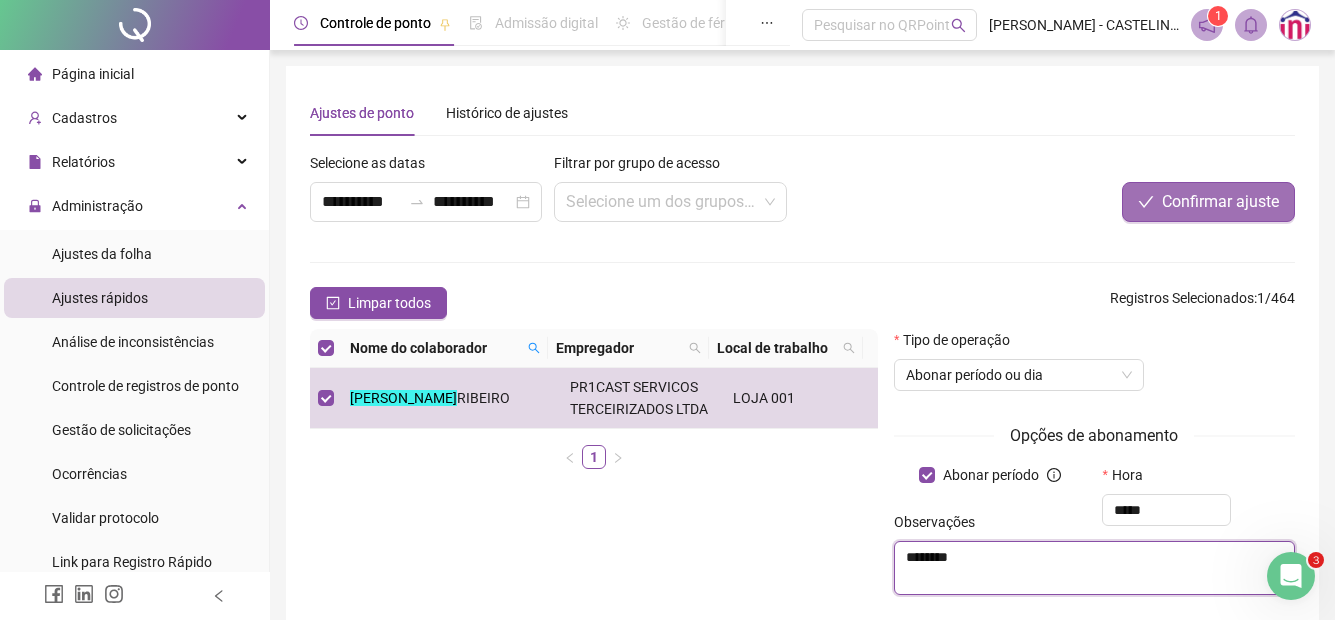 type on "********" 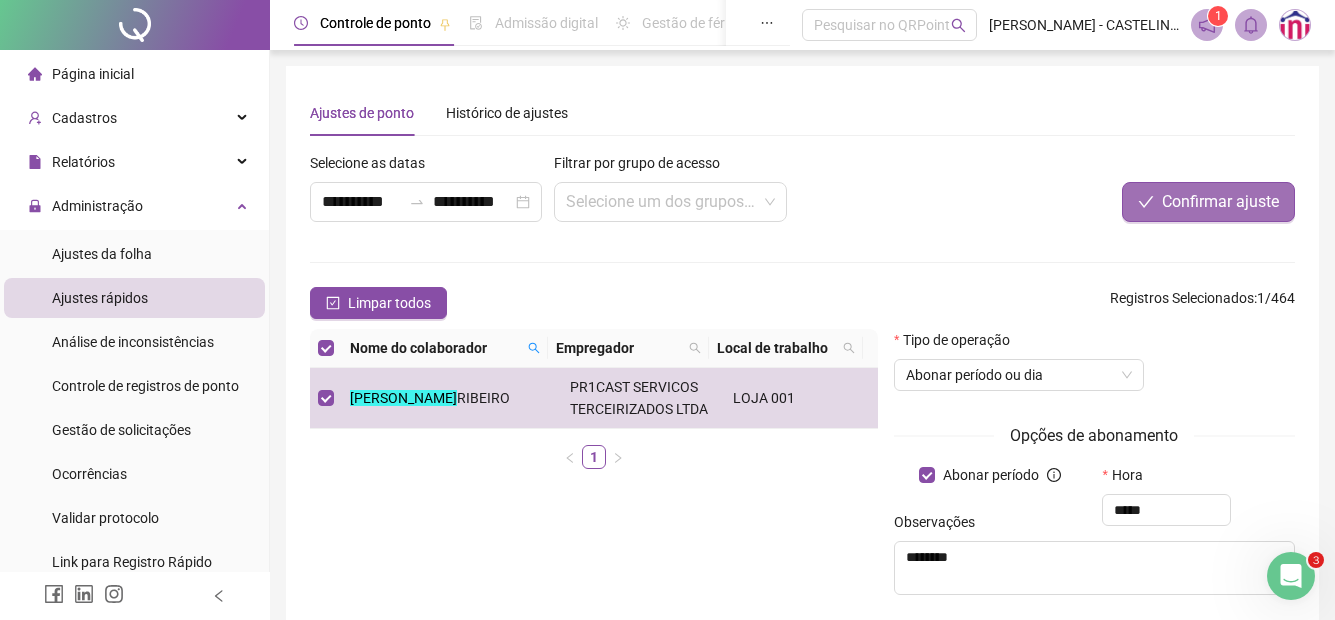 click on "Confirmar ajuste" at bounding box center [1220, 202] 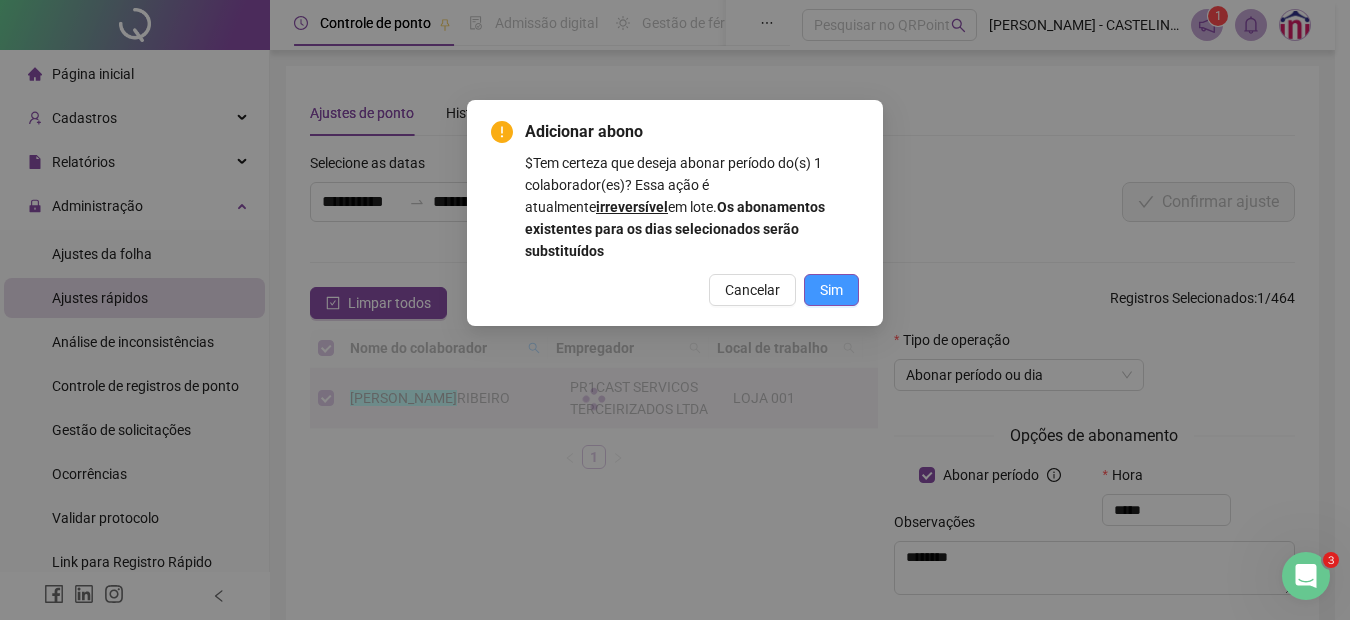 click on "Sim" at bounding box center (831, 290) 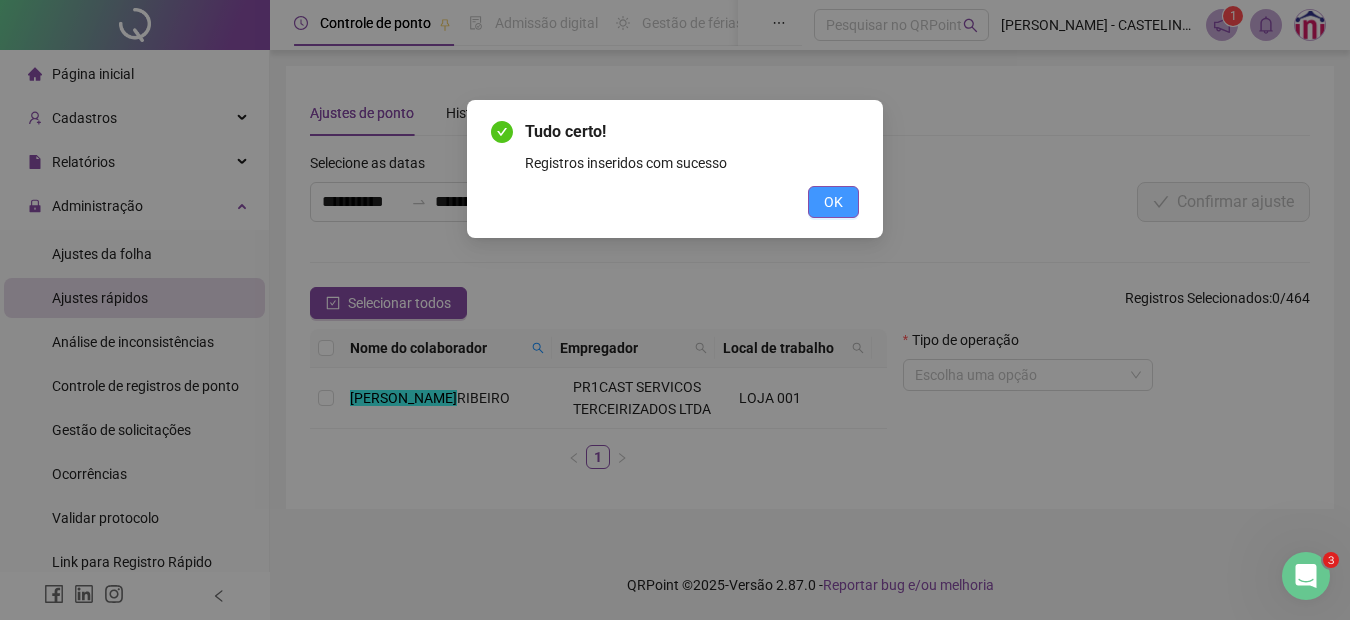 click on "OK" at bounding box center [833, 202] 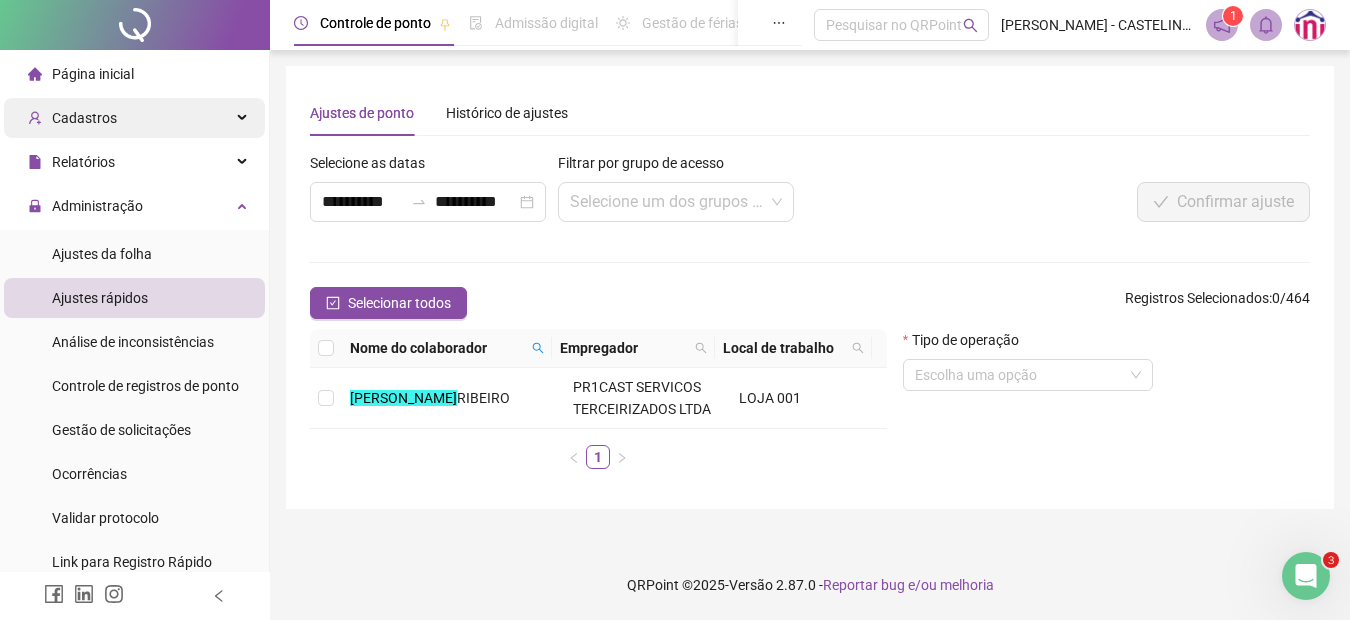 click on "Cadastros" at bounding box center [134, 118] 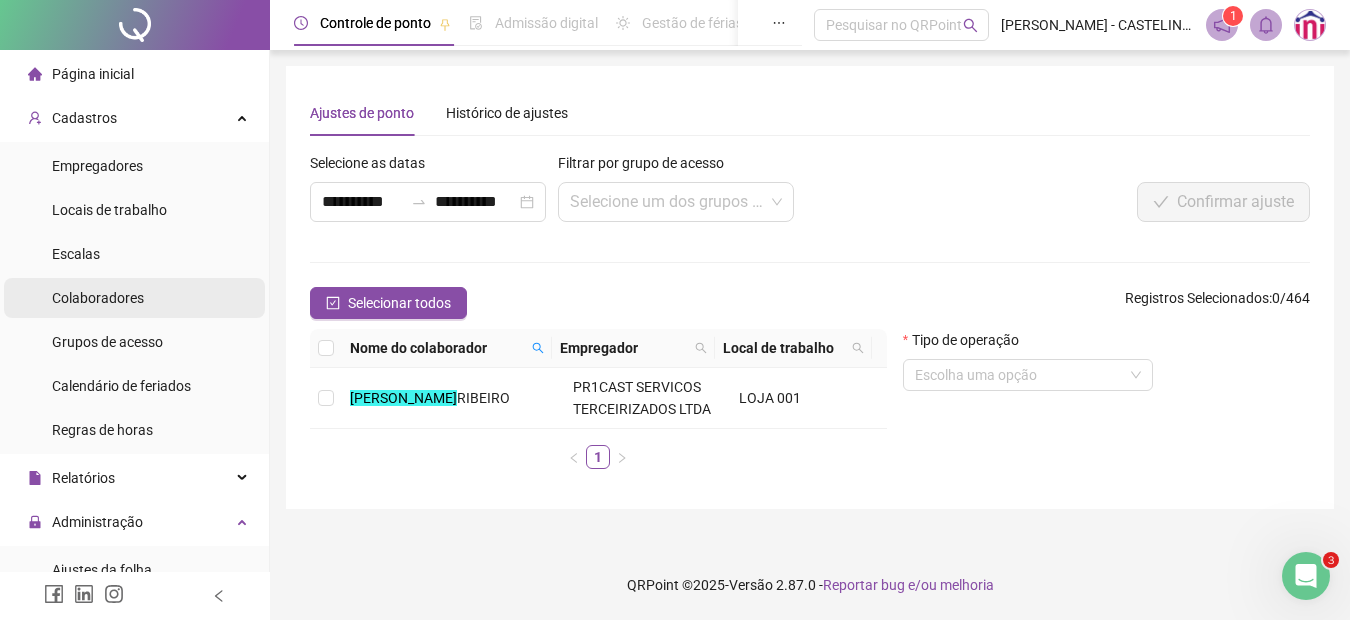 click on "Colaboradores" at bounding box center (98, 298) 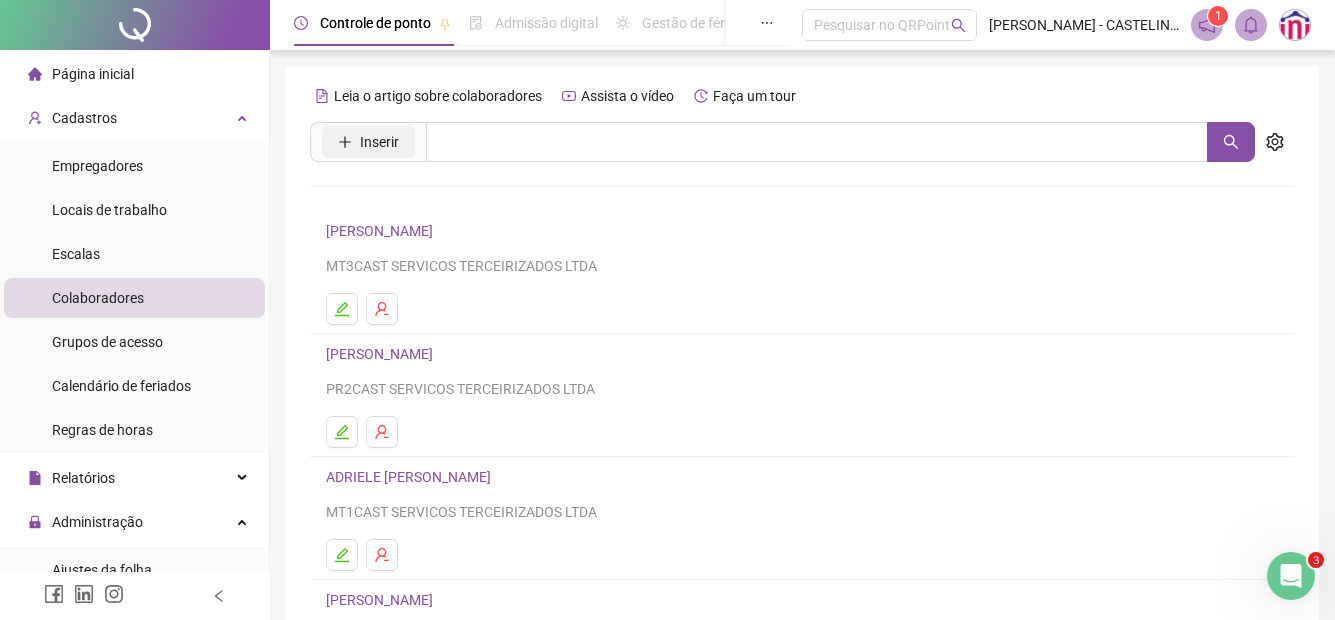 click on "Inserir" at bounding box center [379, 142] 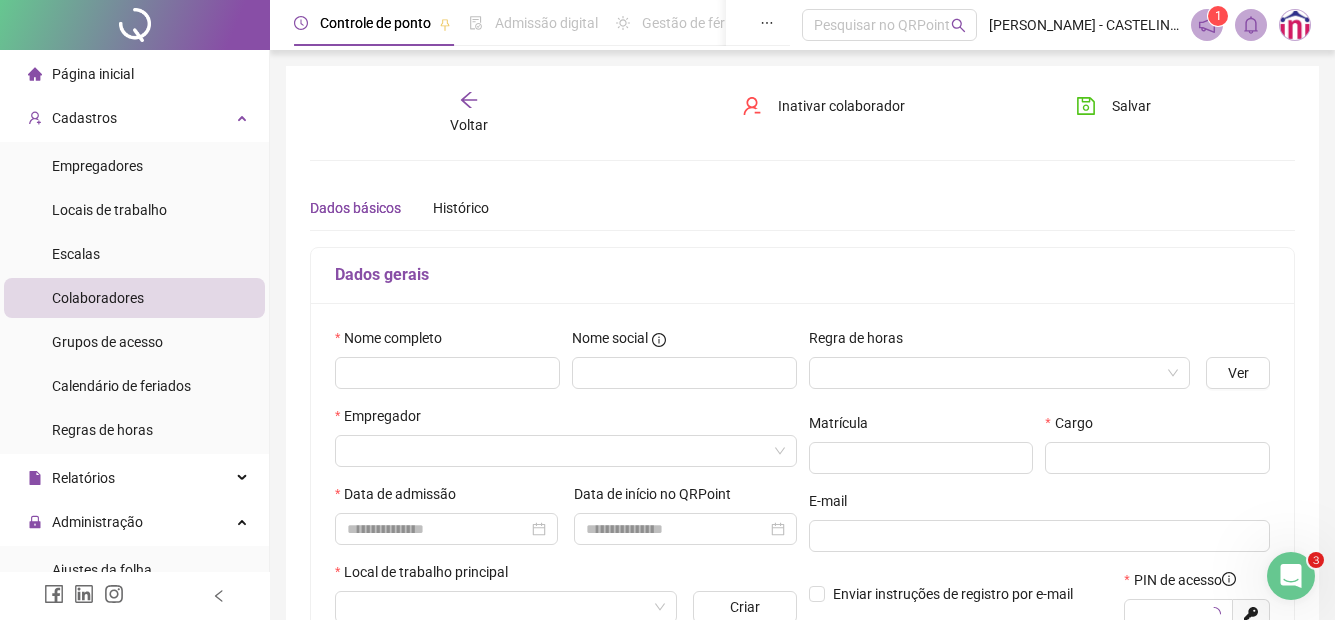 type on "*****" 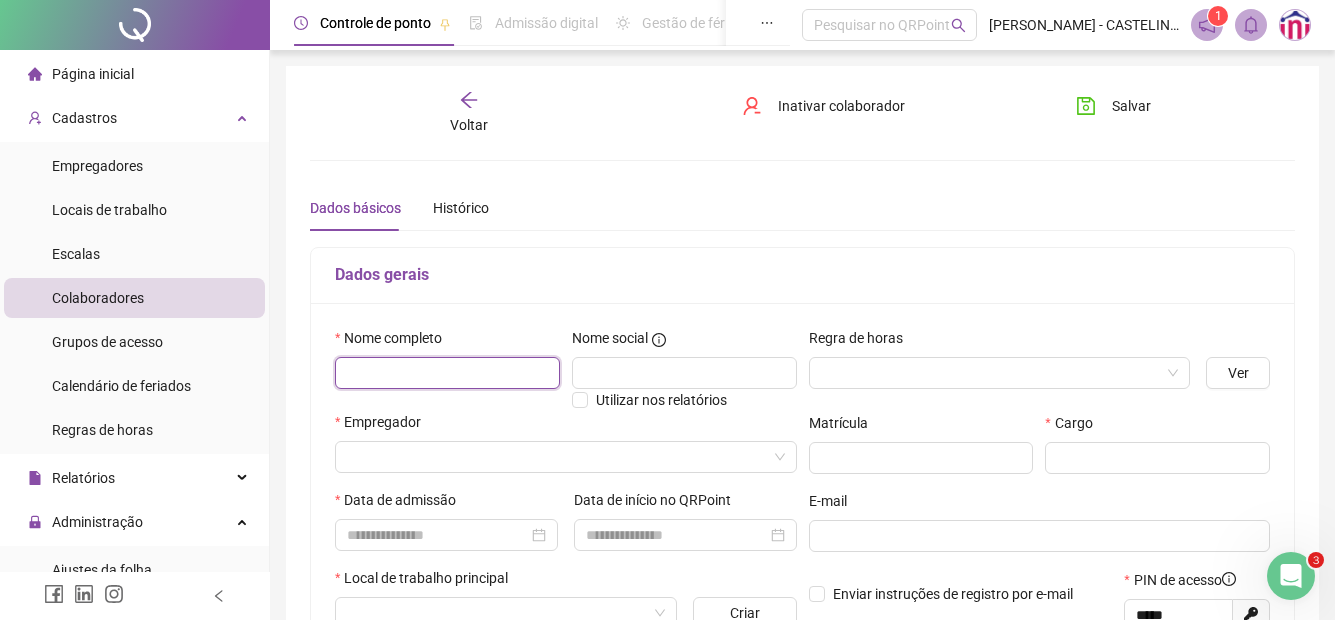 click at bounding box center [447, 373] 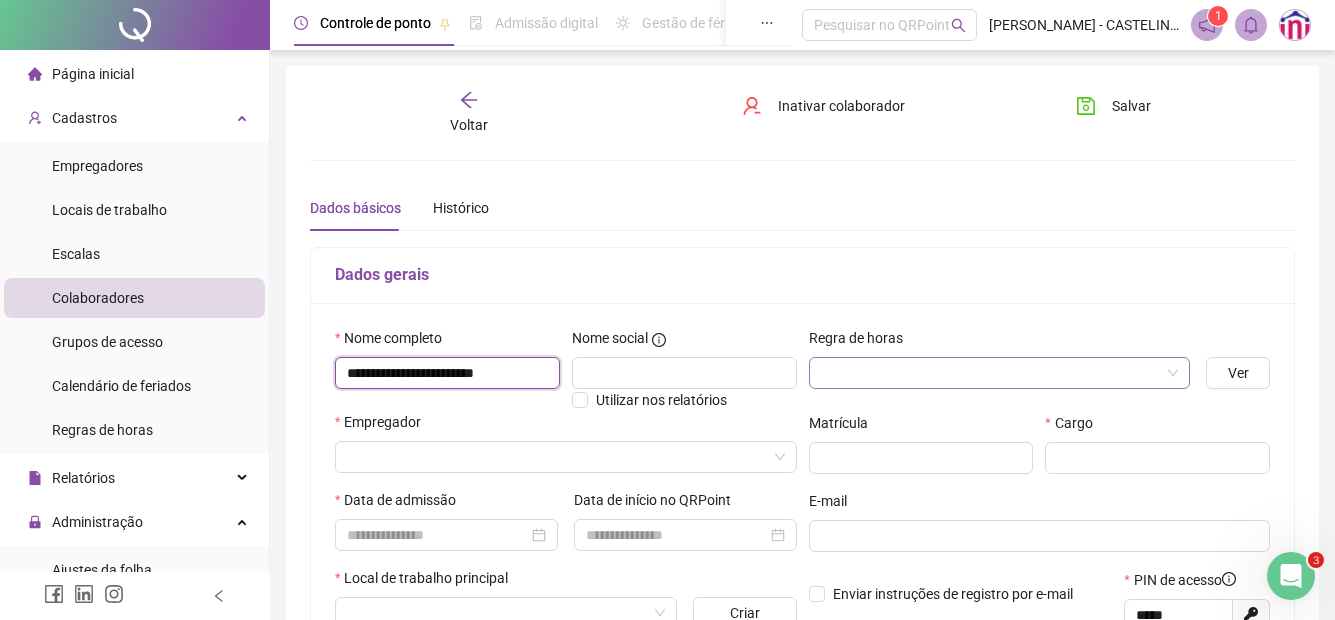 type on "**********" 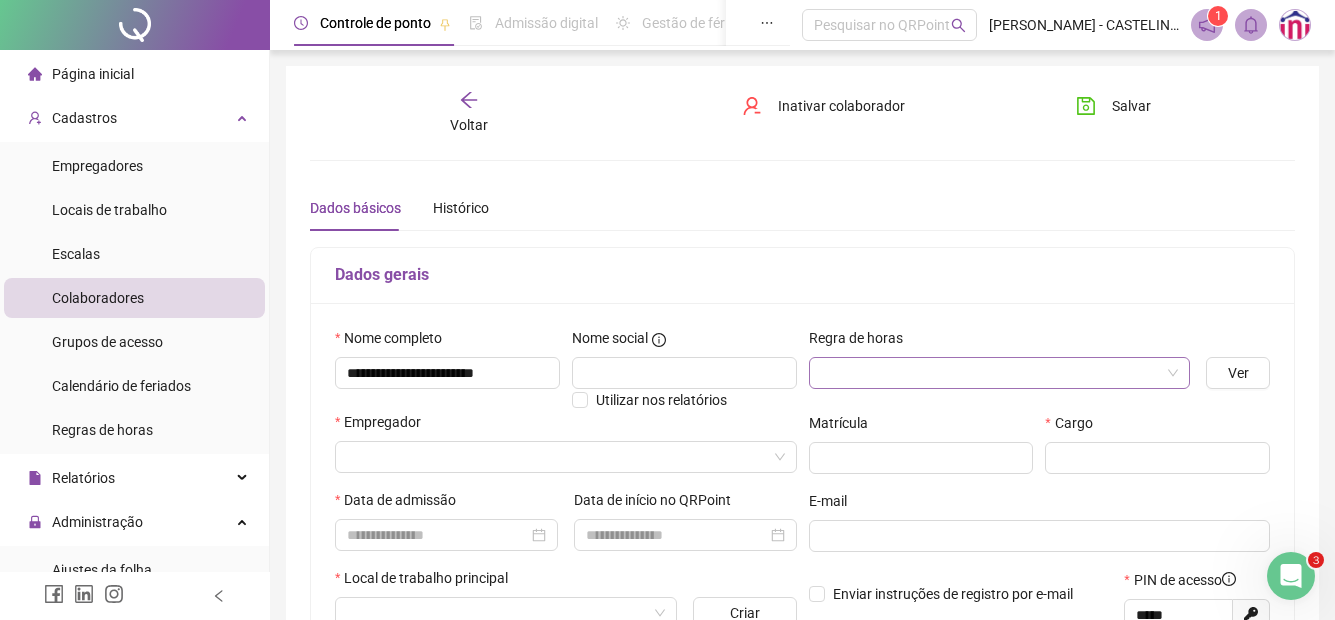 click at bounding box center (994, 373) 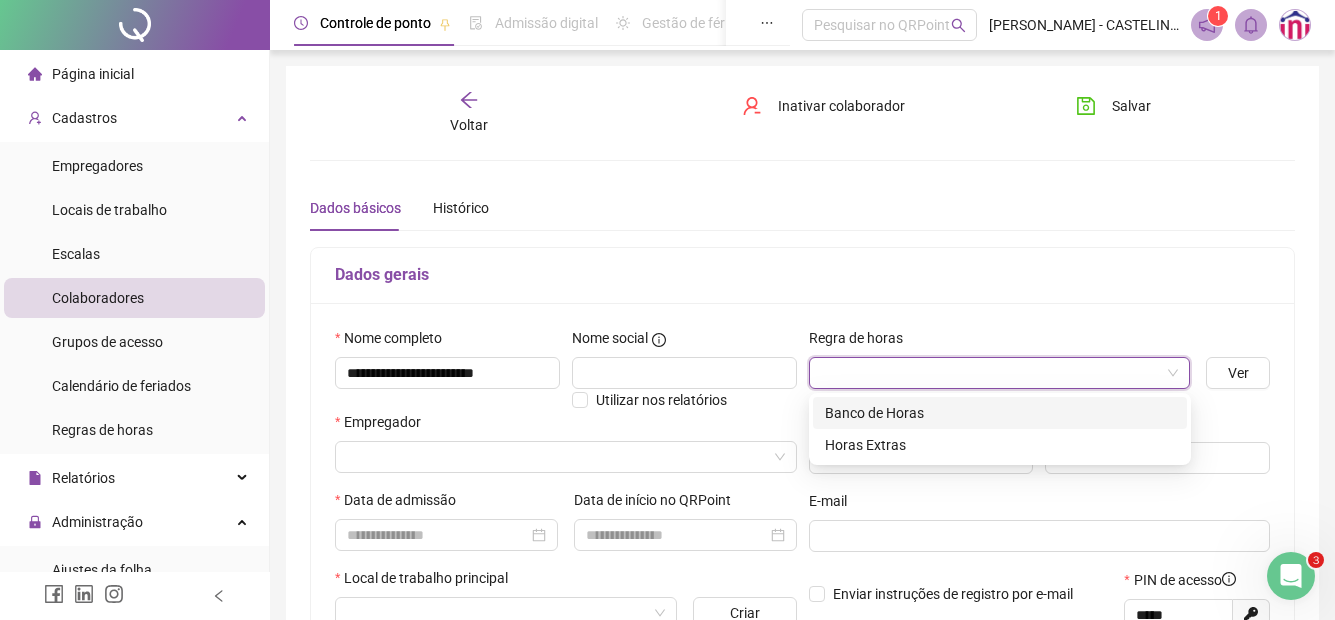 click on "Banco de Horas" at bounding box center [1000, 413] 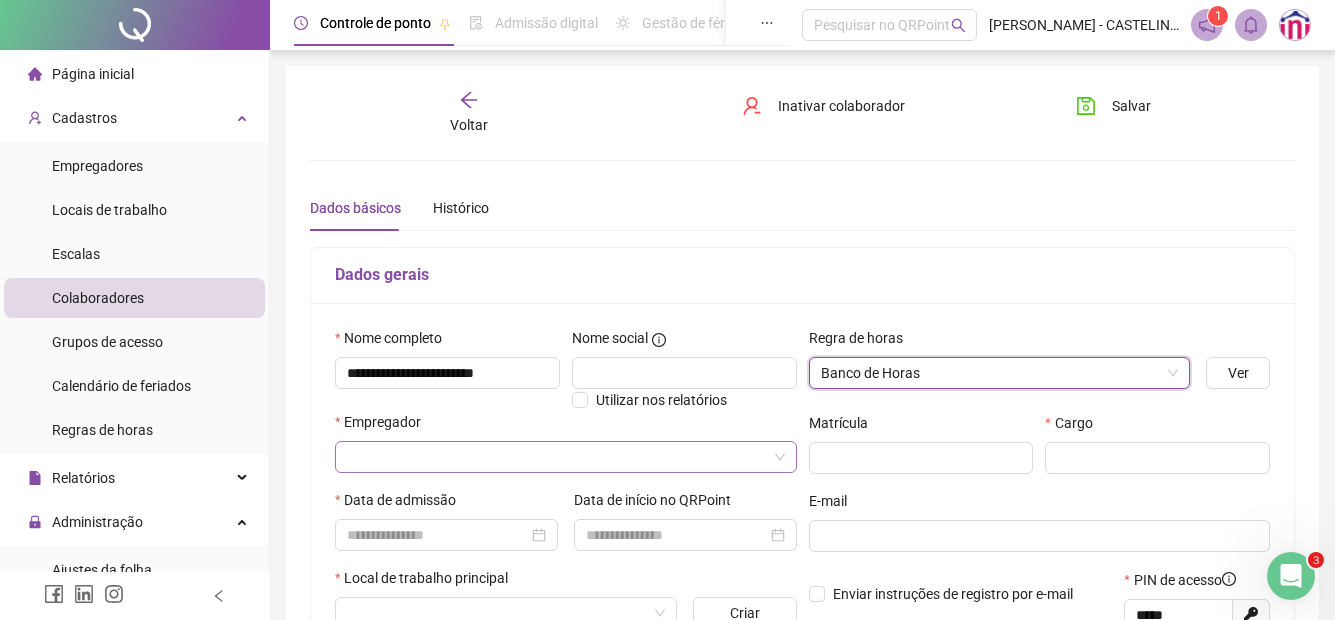 click at bounding box center [560, 457] 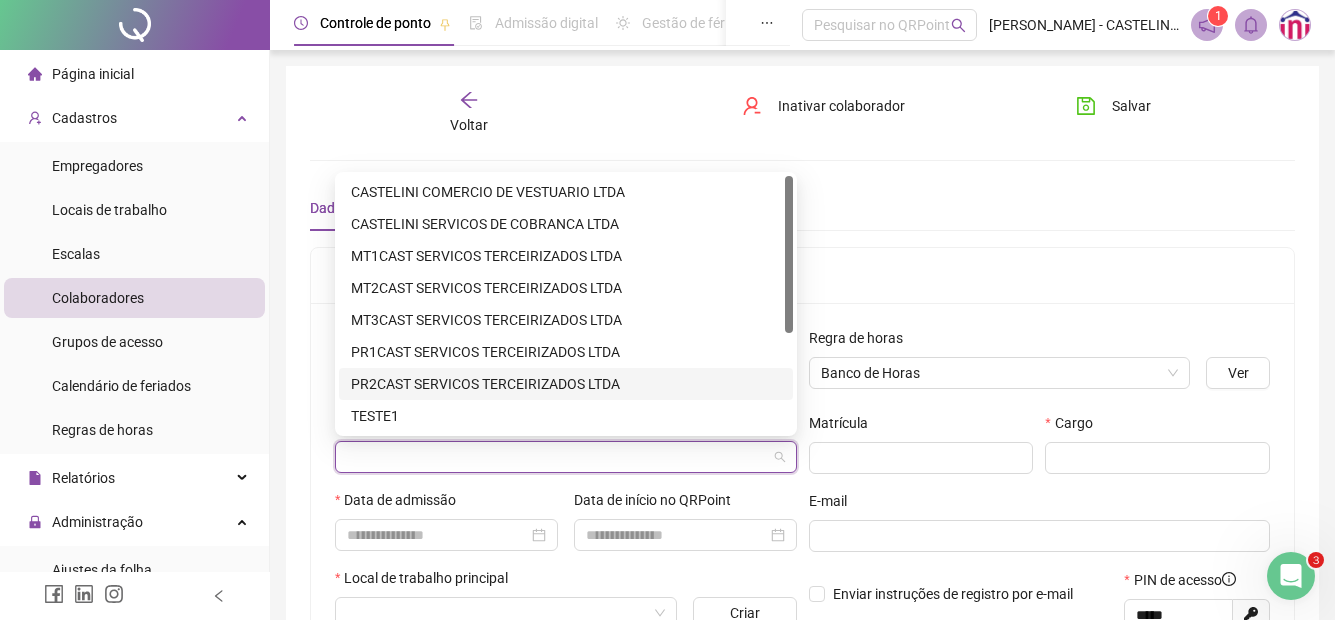 click on "PR2CAST SERVICOS TERCEIRIZADOS LTDA" at bounding box center (566, 384) 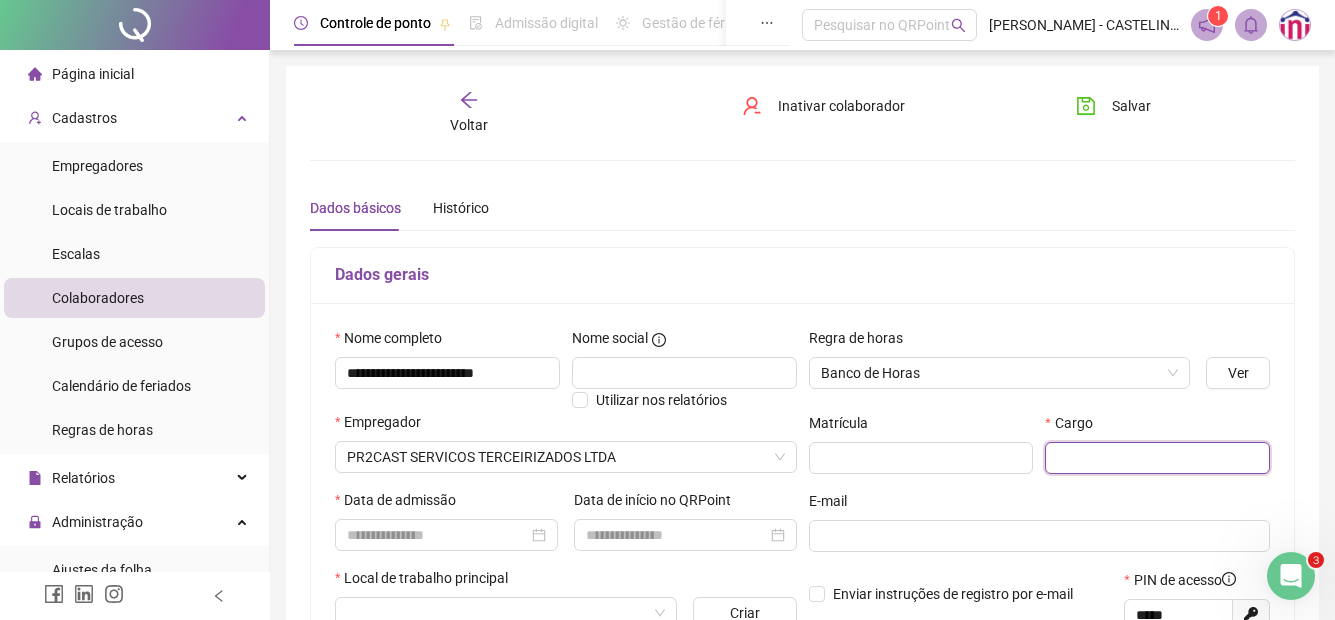 click at bounding box center (1157, 458) 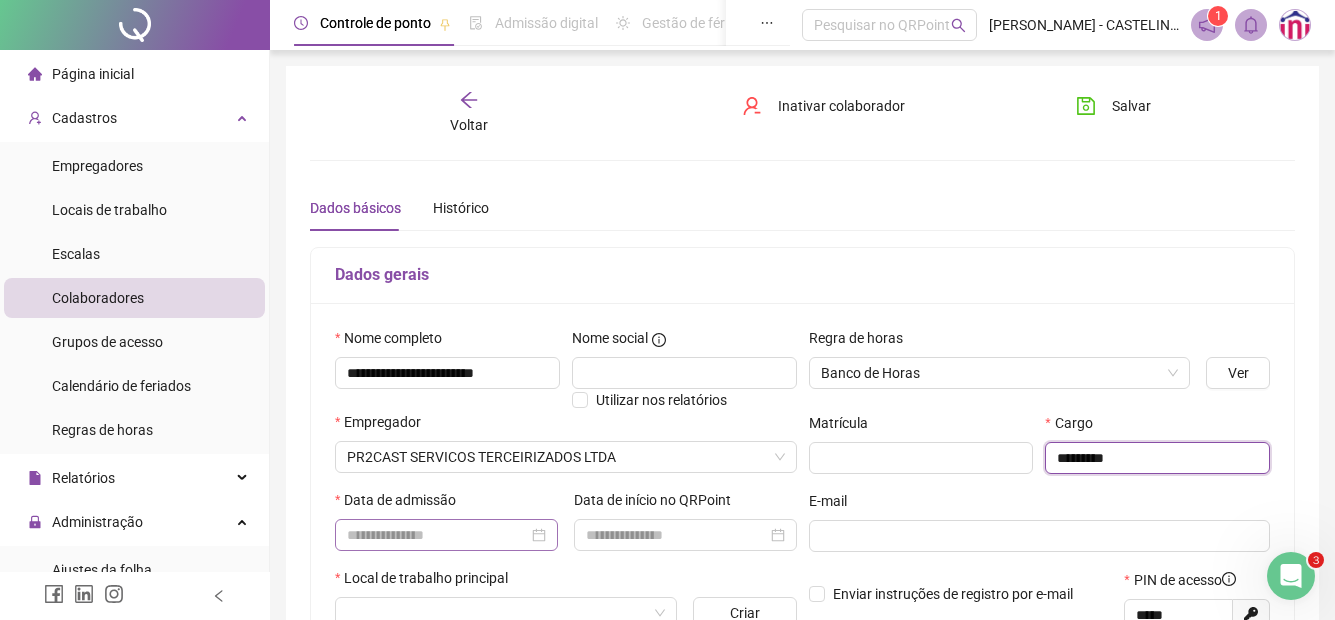 type on "*********" 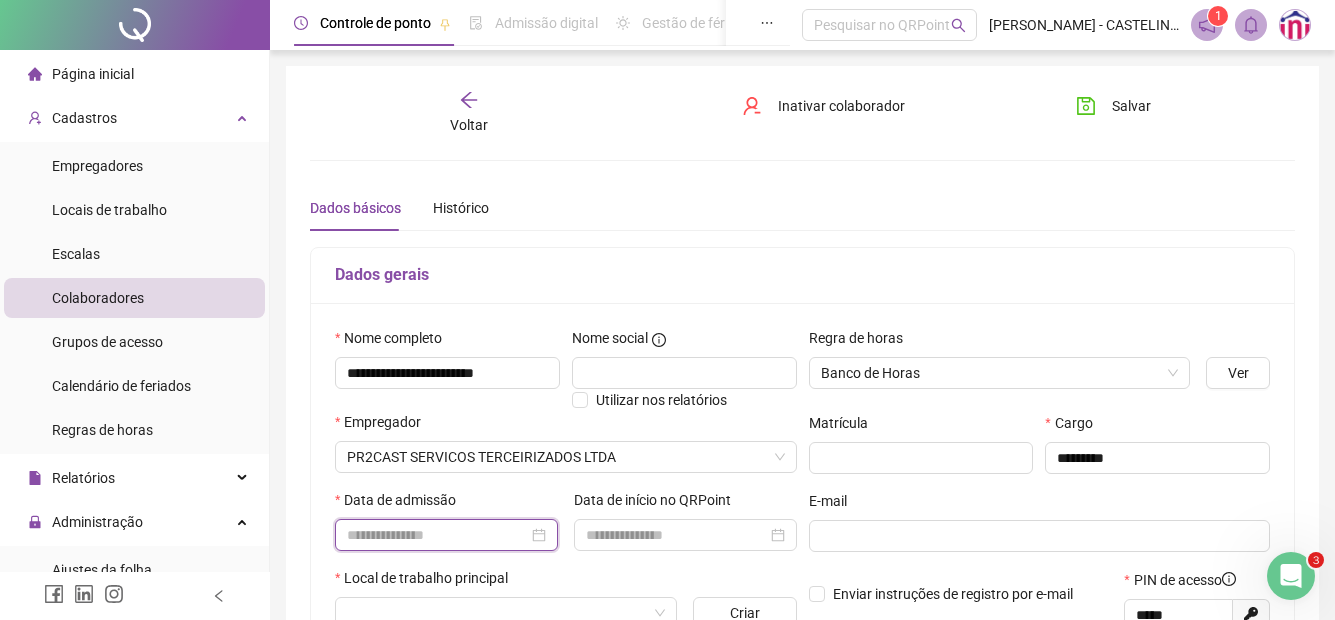 click at bounding box center [437, 535] 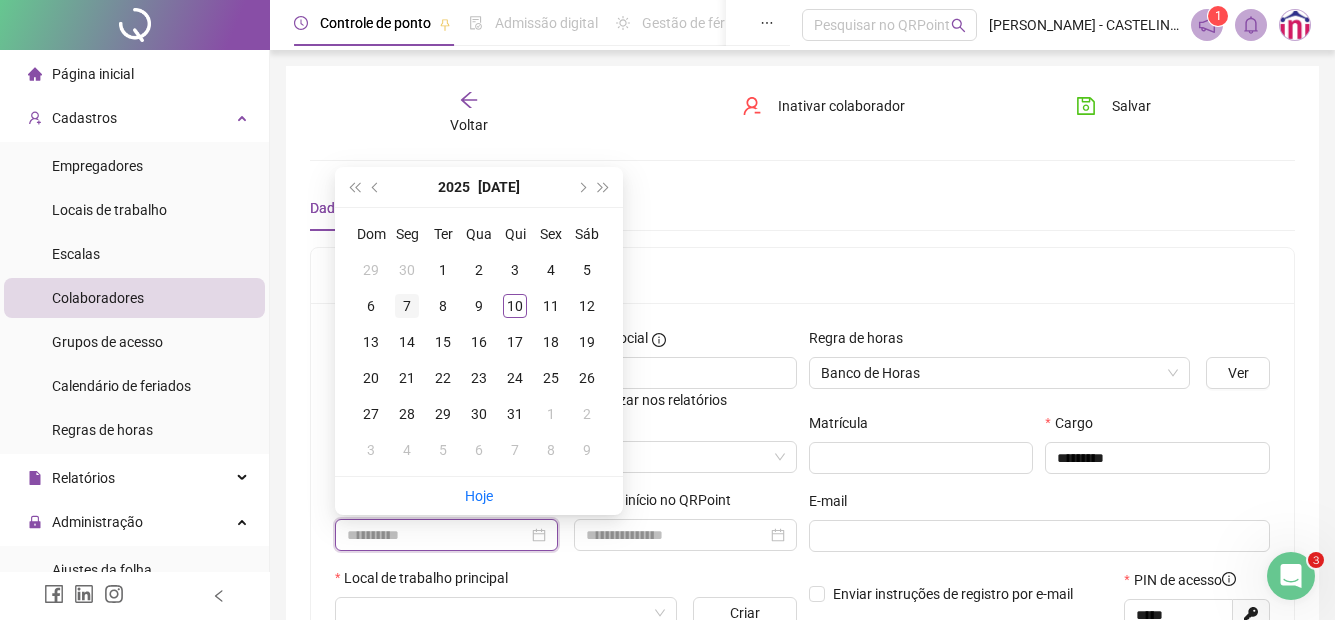 type on "**********" 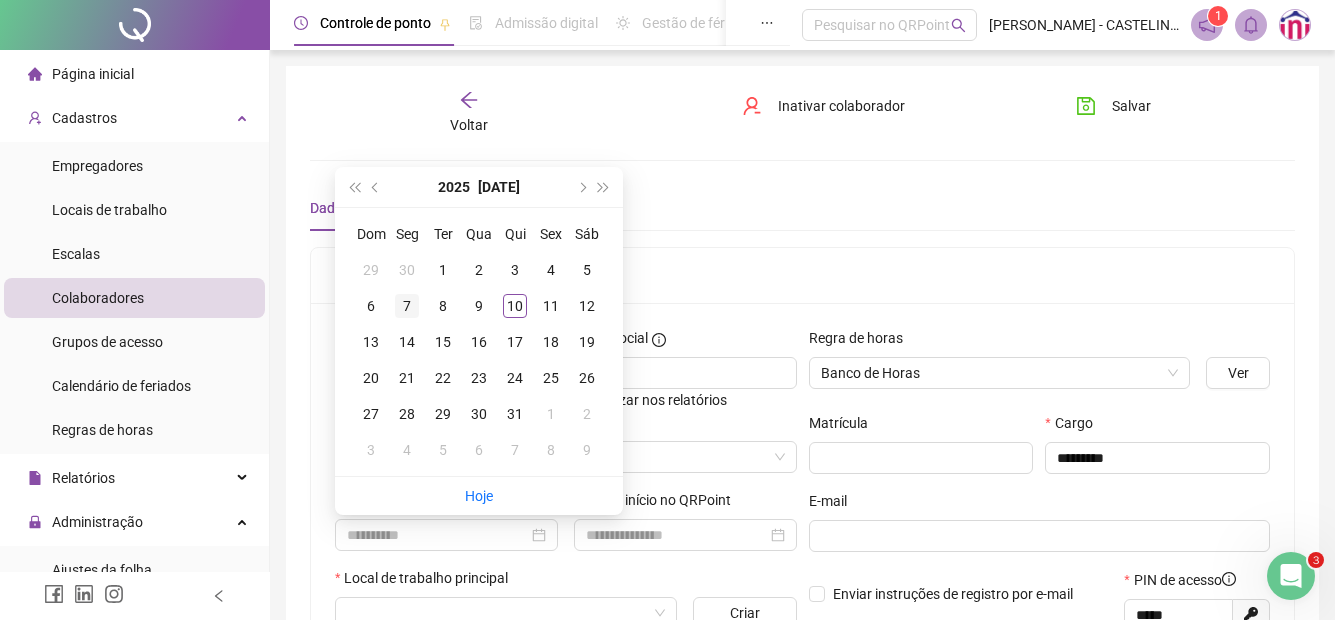 click on "7" at bounding box center (407, 306) 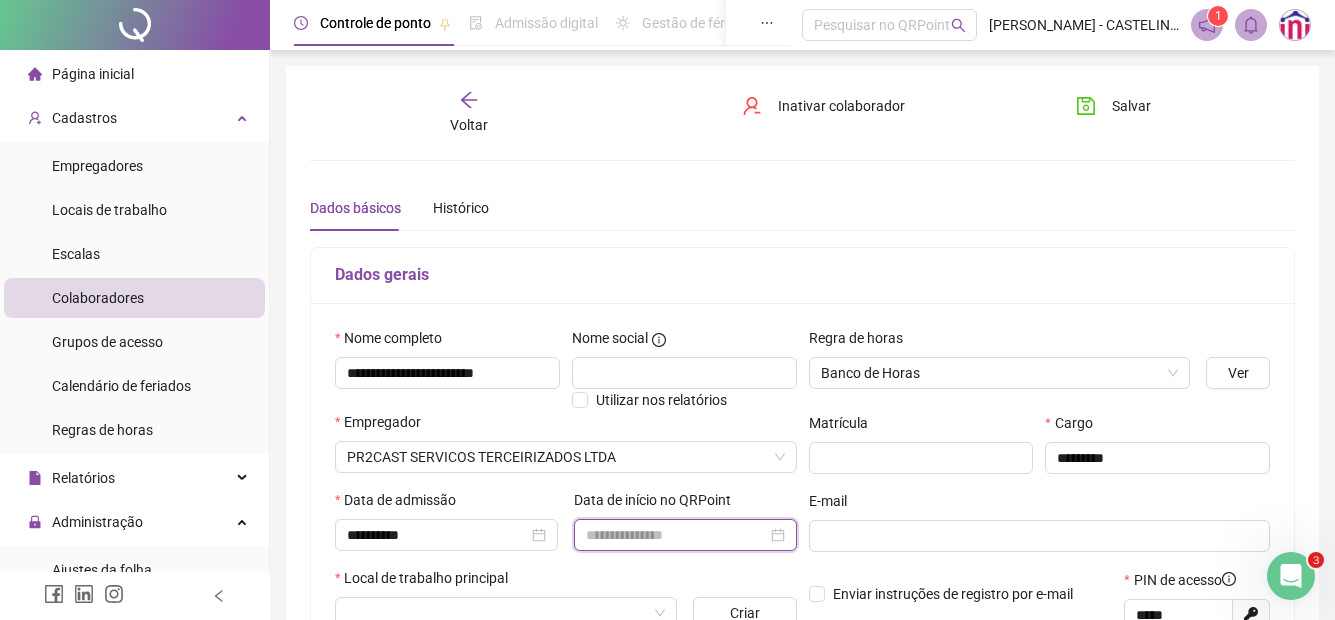 click at bounding box center [676, 535] 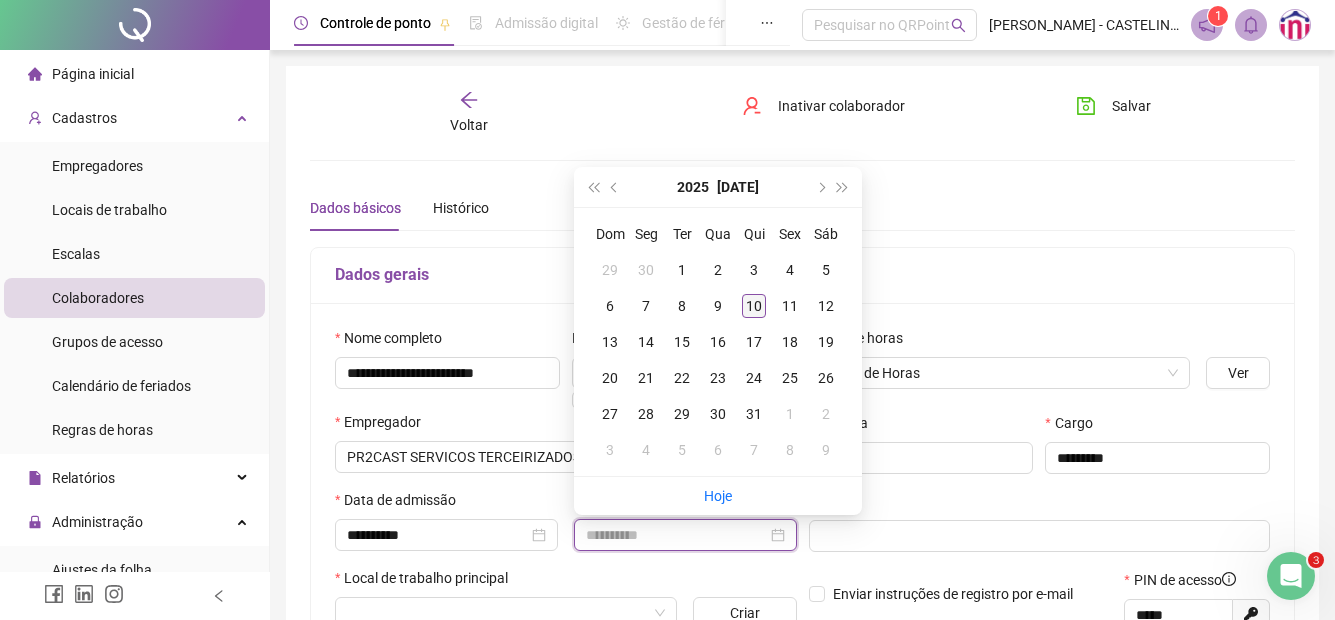 type on "**********" 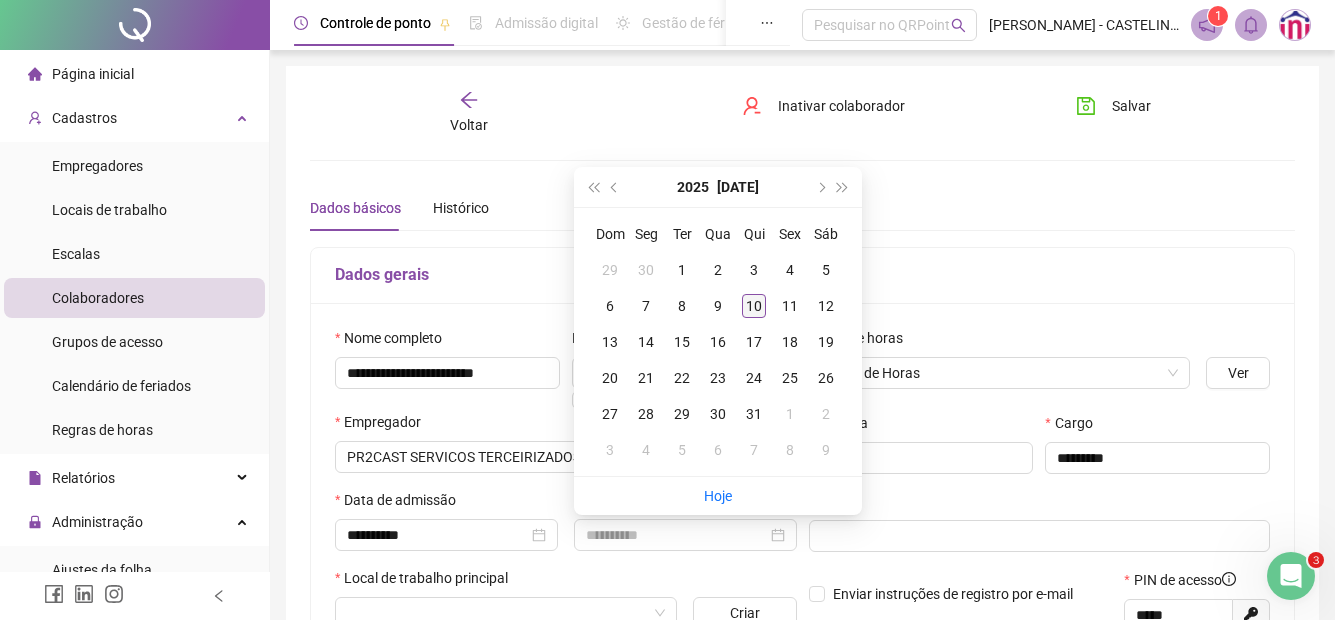click on "10" at bounding box center (754, 306) 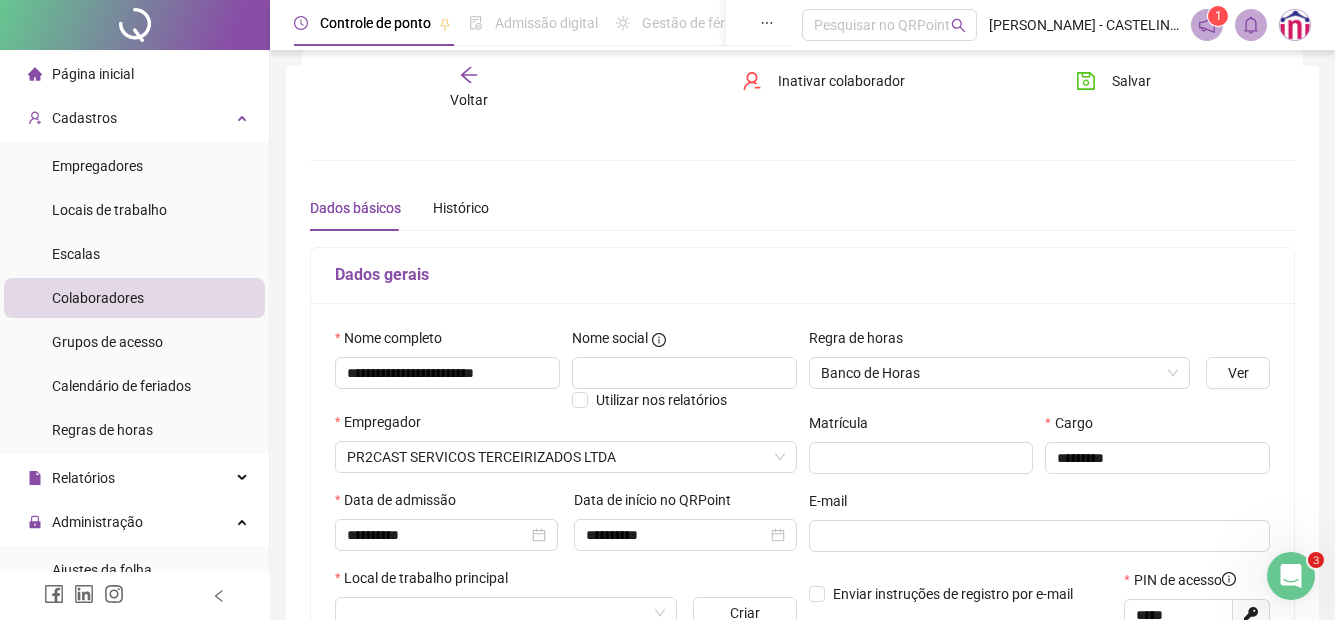 scroll, scrollTop: 200, scrollLeft: 0, axis: vertical 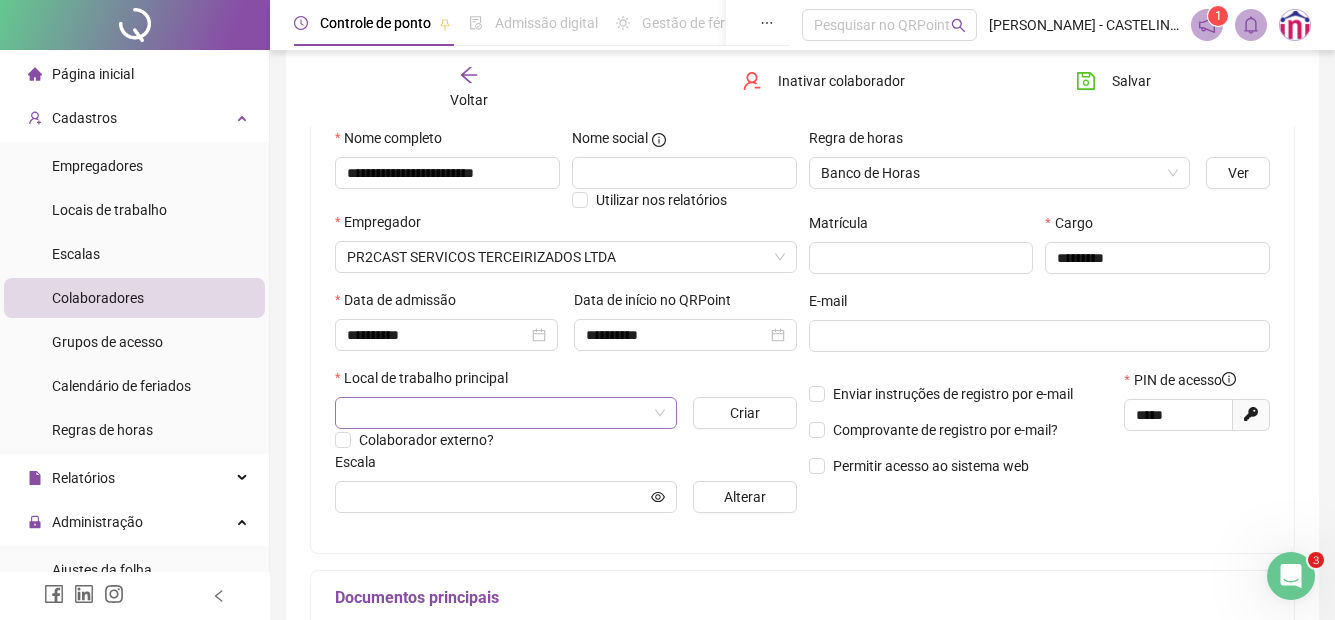 click at bounding box center (500, 413) 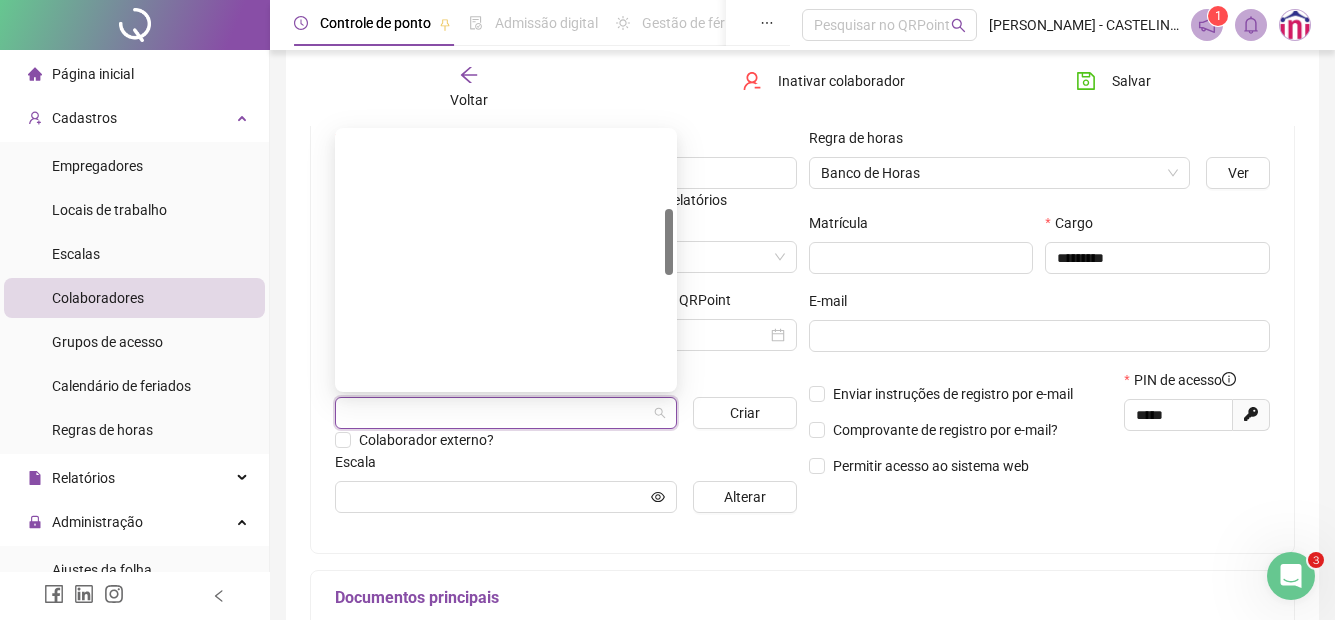 scroll, scrollTop: 400, scrollLeft: 0, axis: vertical 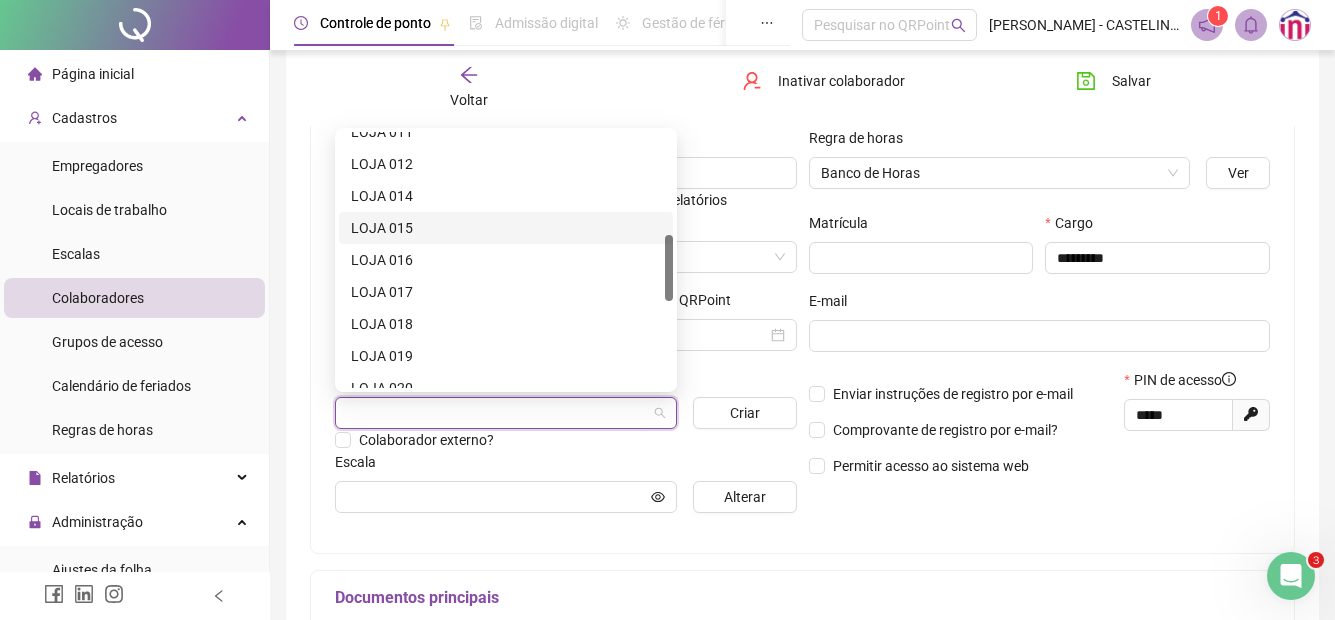 click on "LOJA 015" at bounding box center [506, 228] 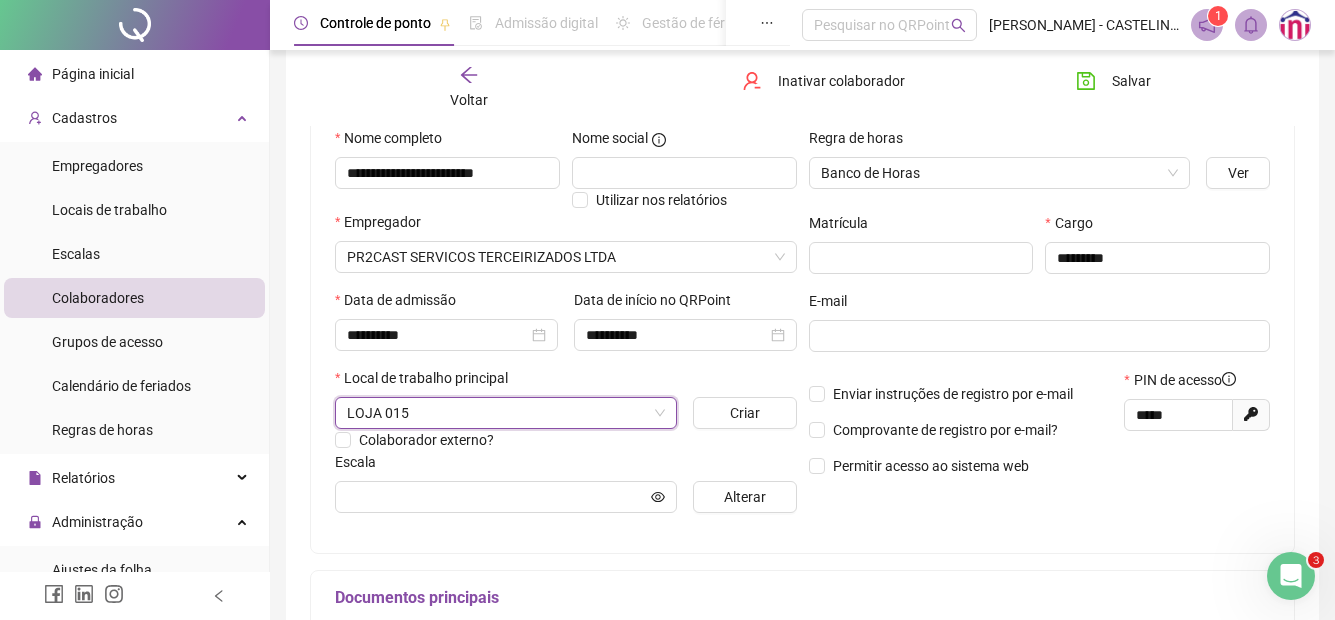 scroll, scrollTop: 300, scrollLeft: 0, axis: vertical 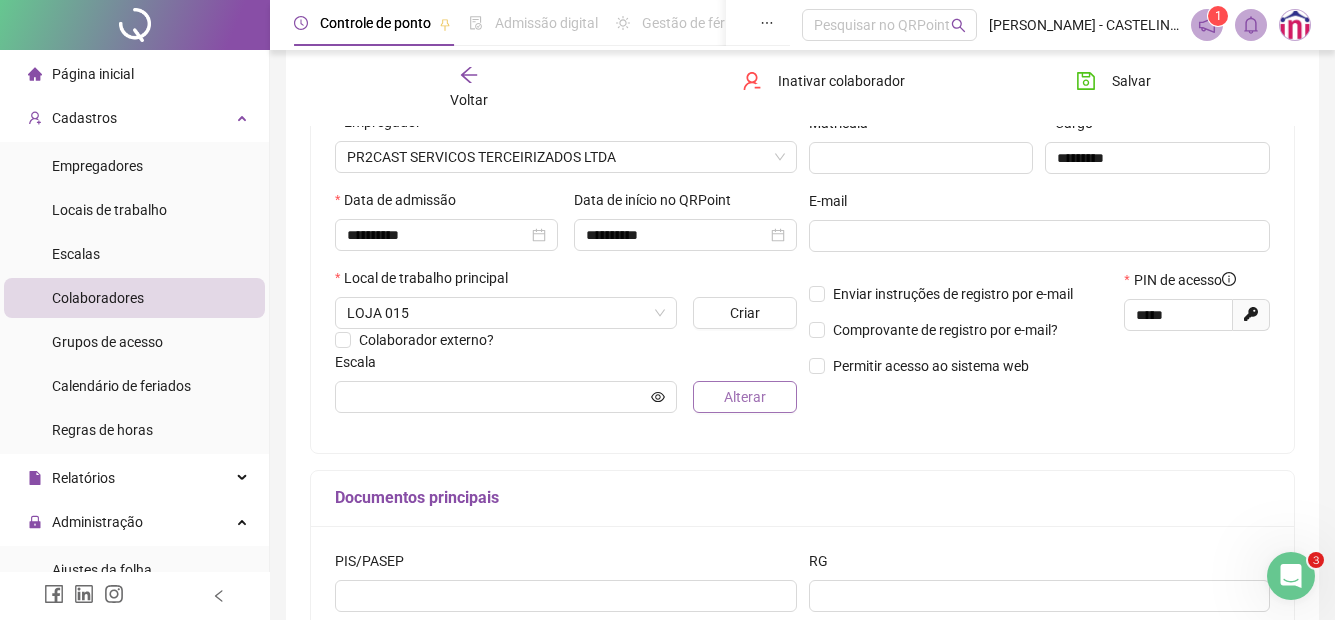 click on "Alterar" at bounding box center [745, 397] 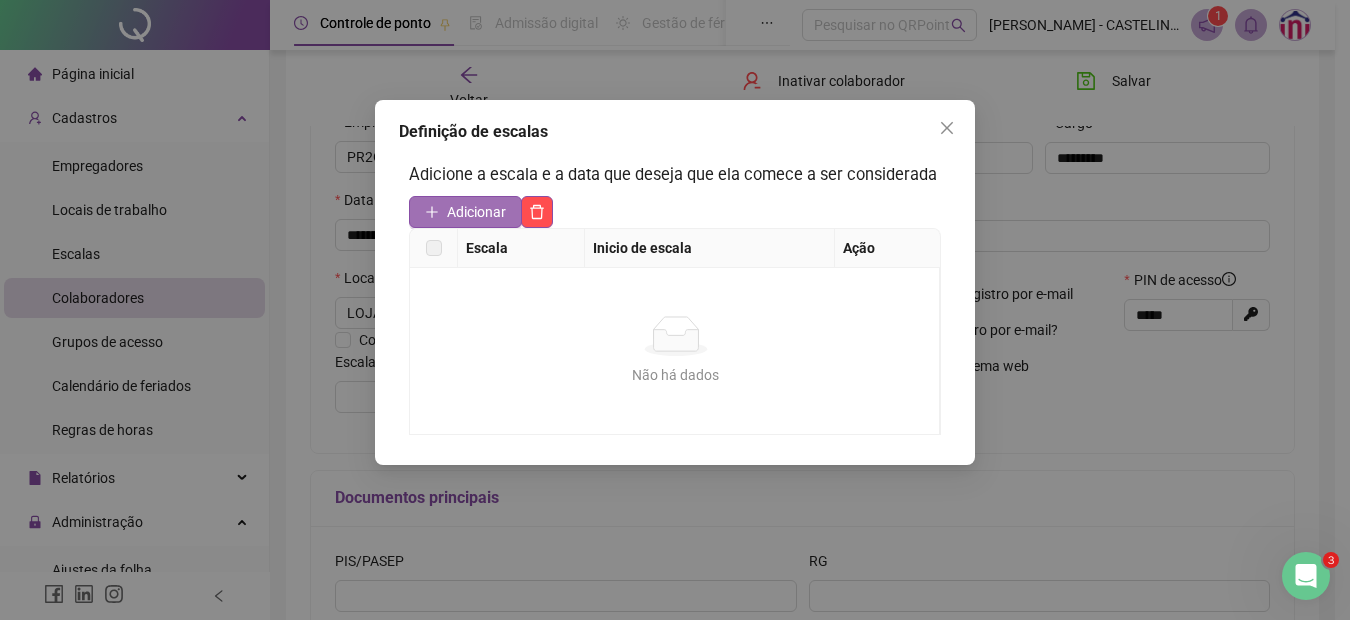 click 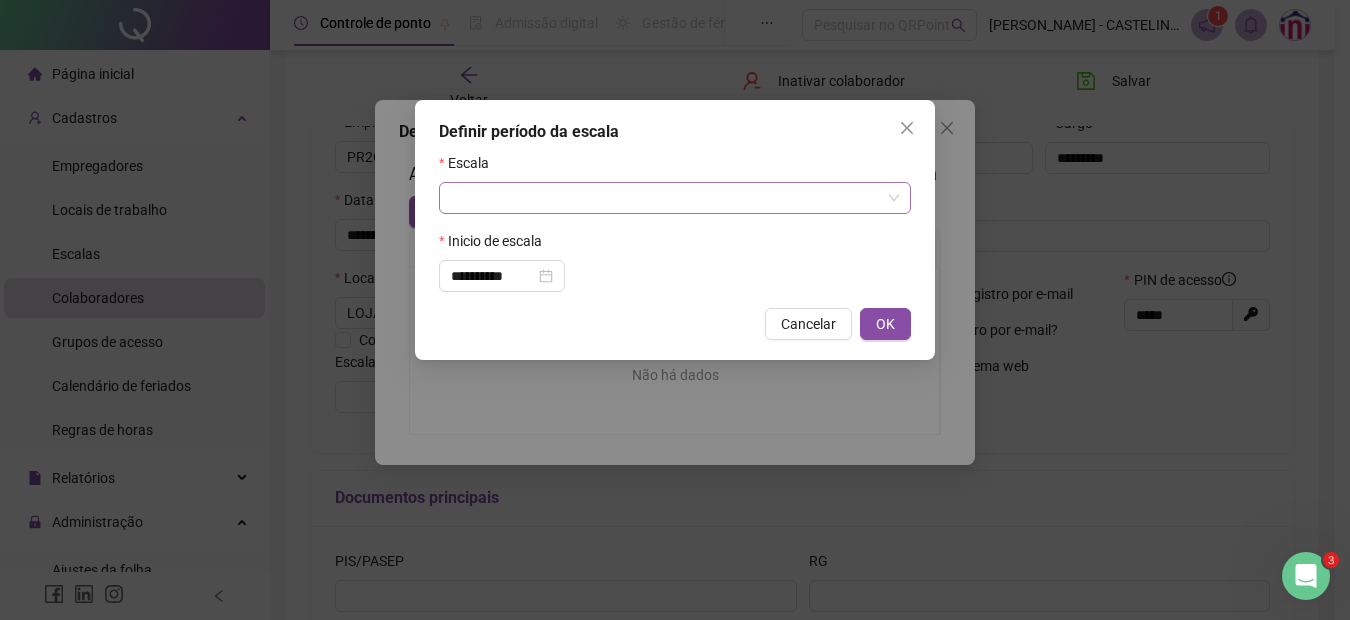 click at bounding box center (669, 198) 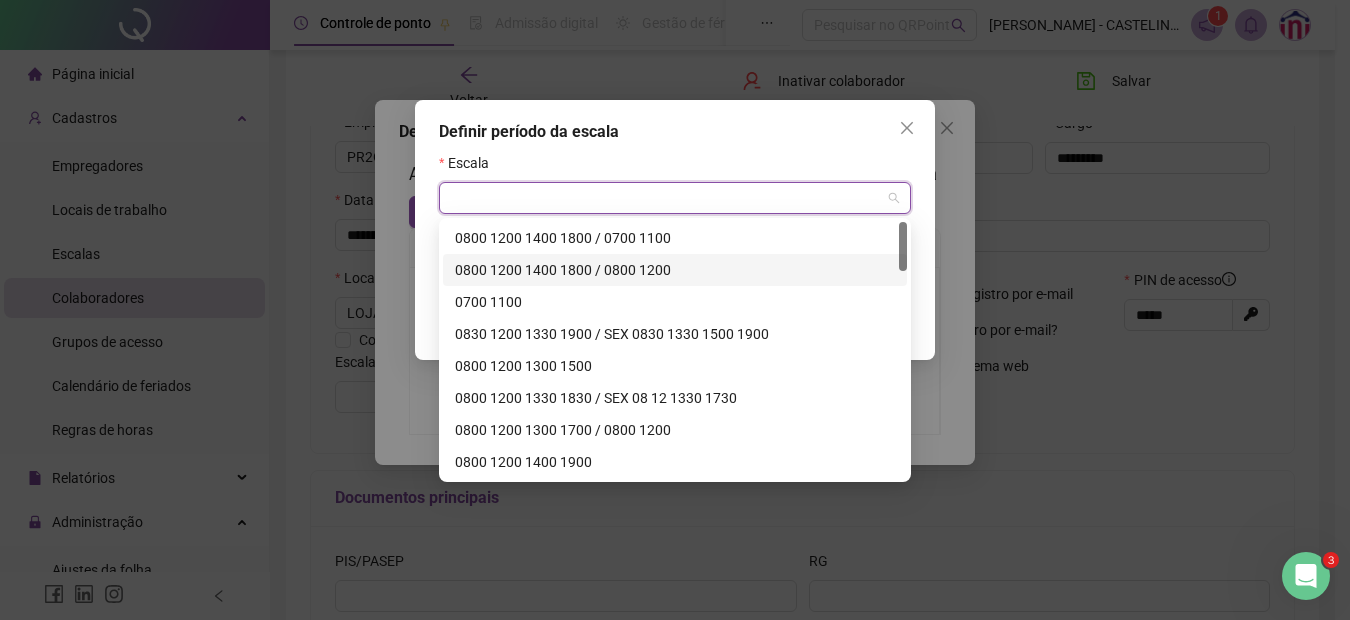click on "0800 1200 1400 1800 / 0800 1200" at bounding box center (675, 270) 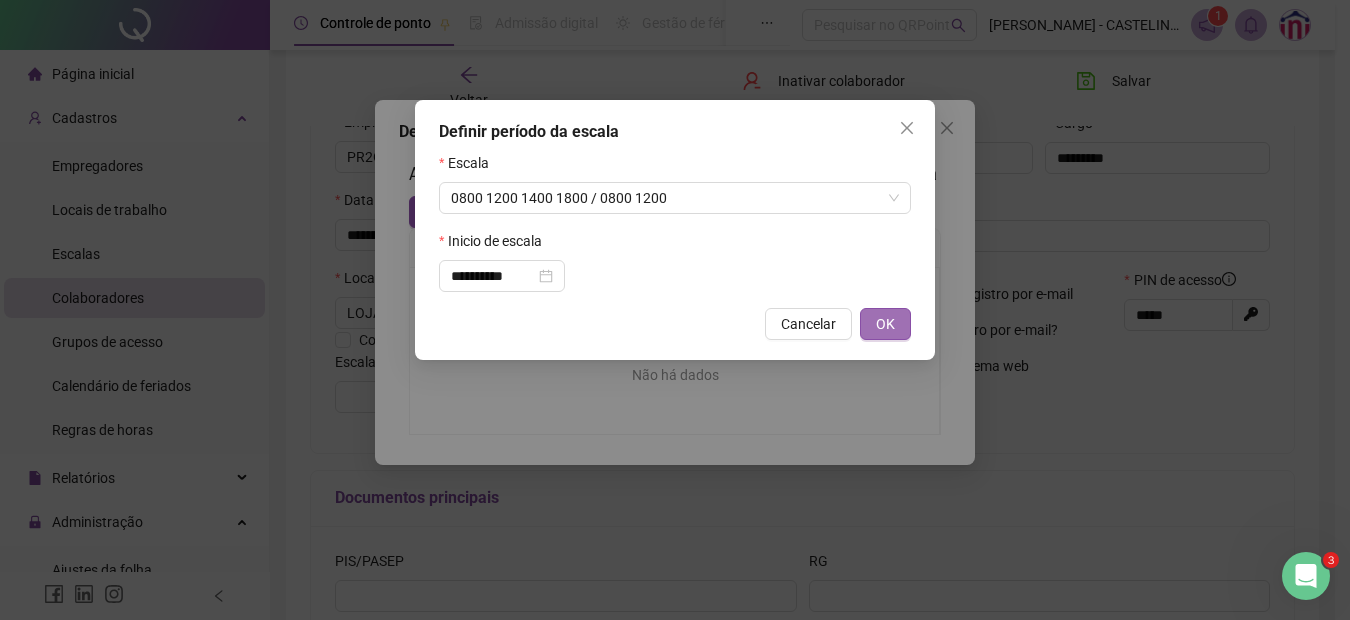 click on "OK" at bounding box center [885, 324] 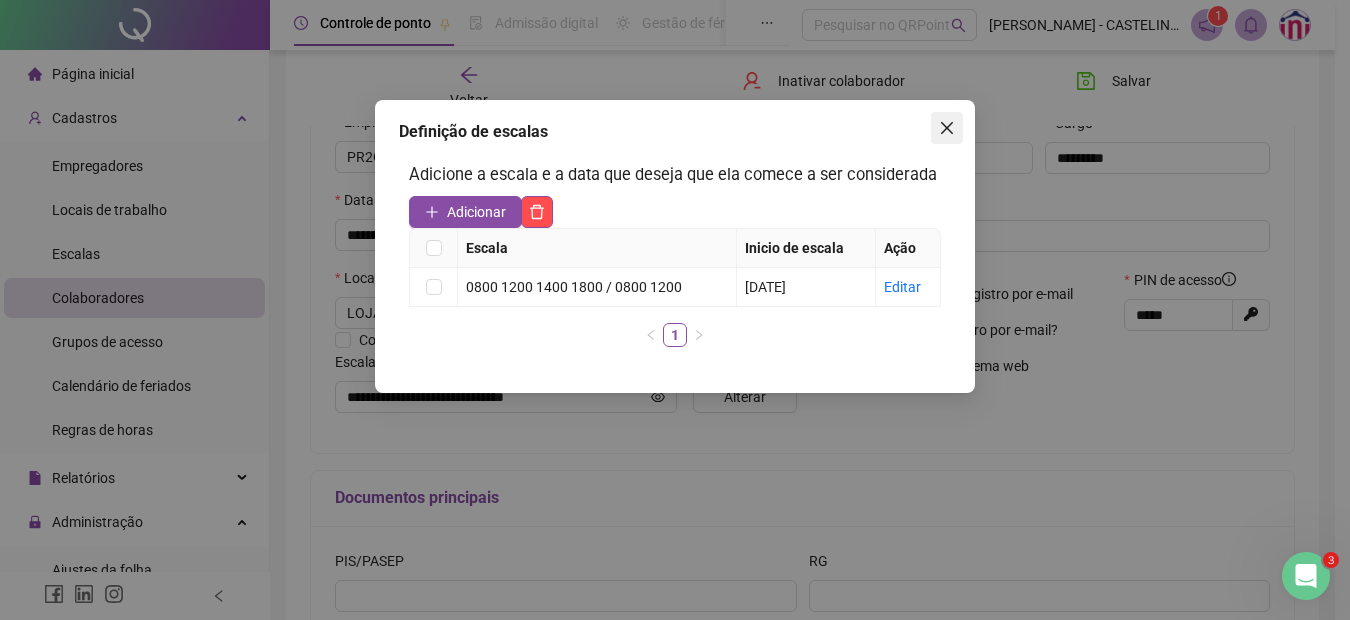 click 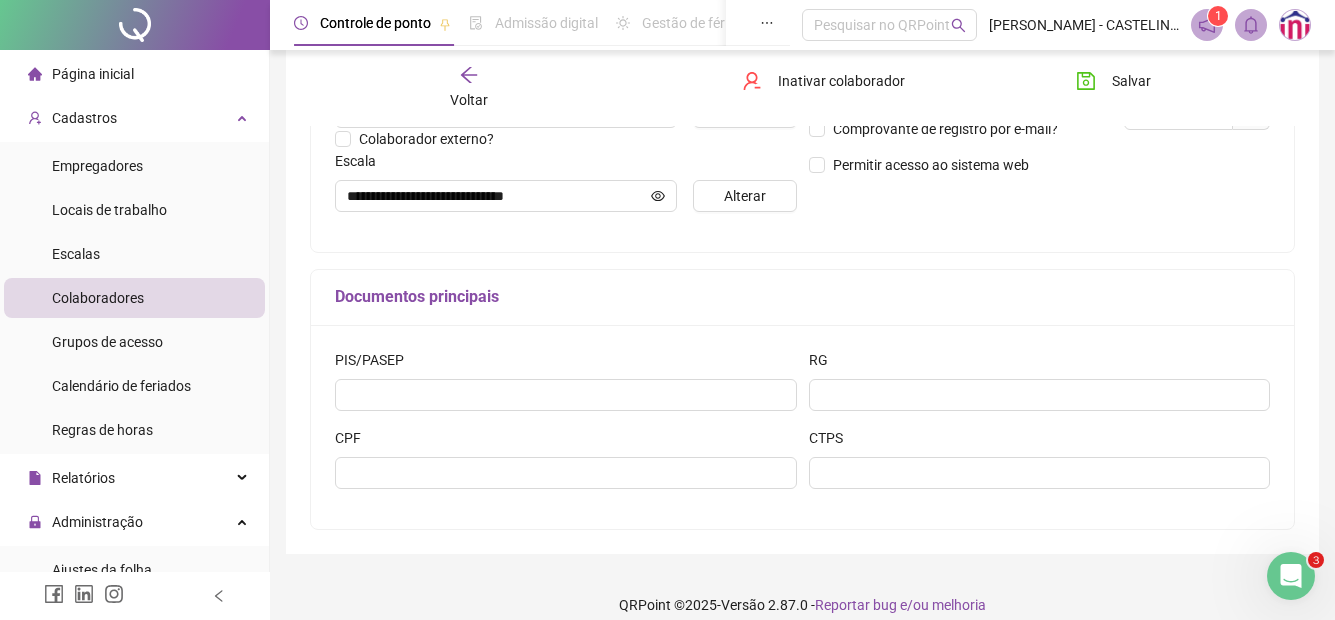 scroll, scrollTop: 521, scrollLeft: 0, axis: vertical 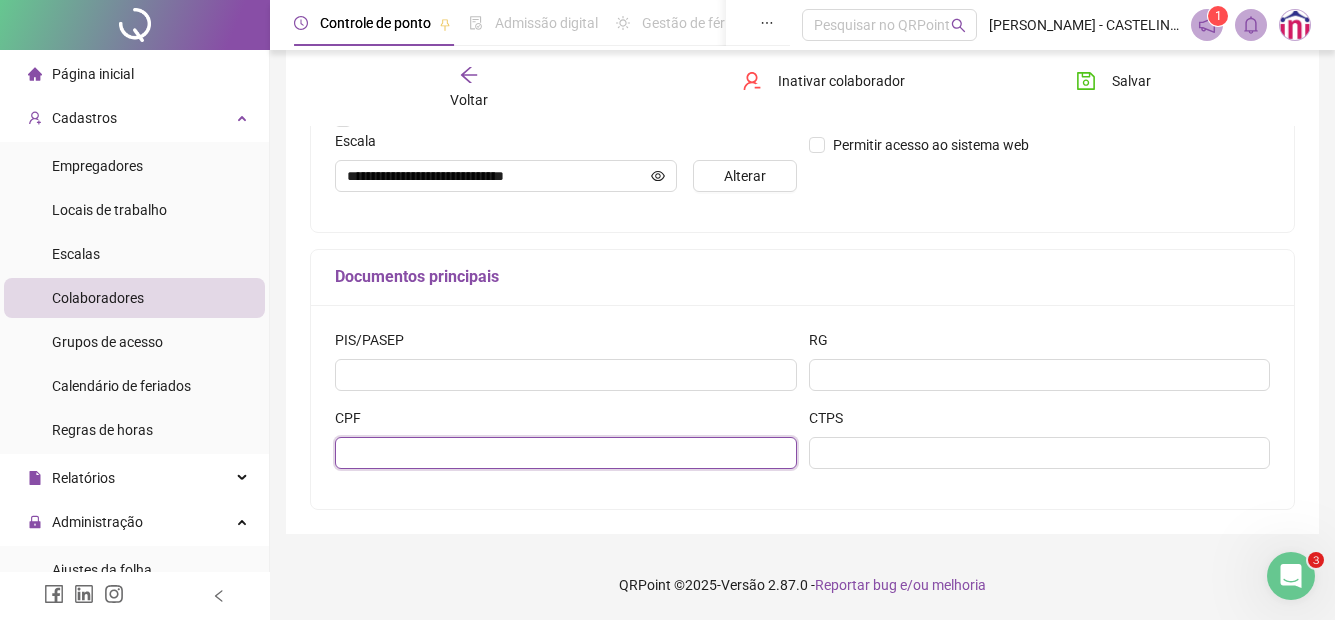 click at bounding box center [566, 453] 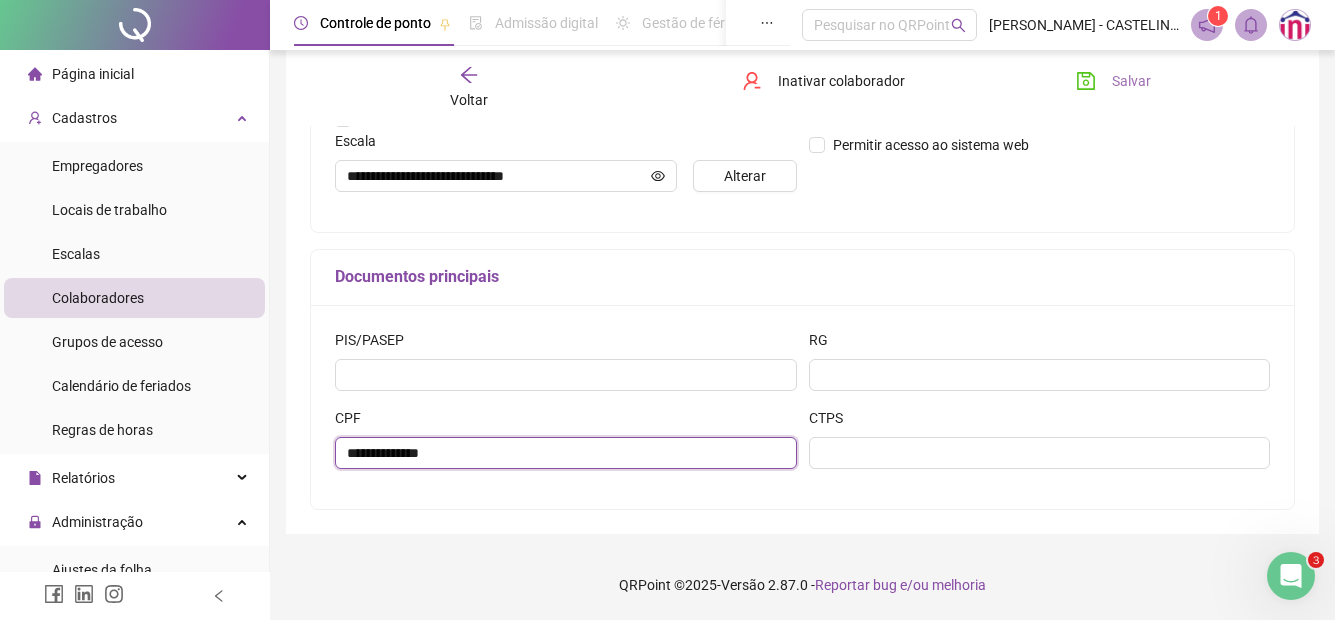 type on "**********" 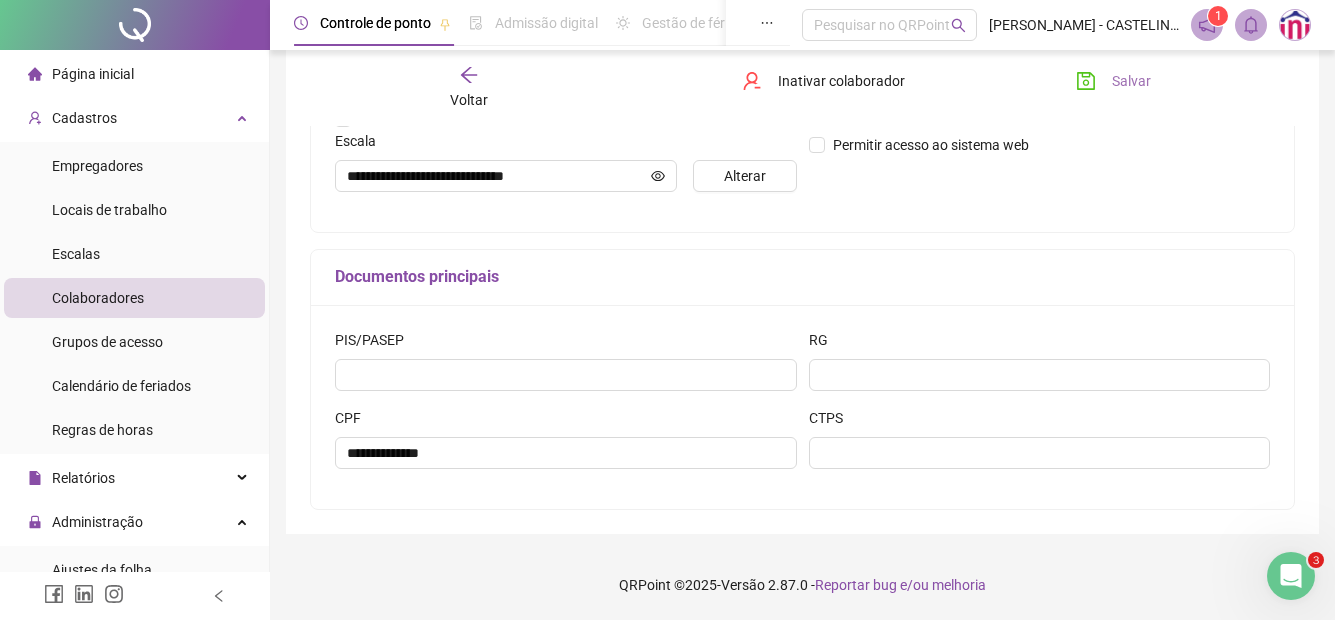 click on "Salvar" at bounding box center [1131, 81] 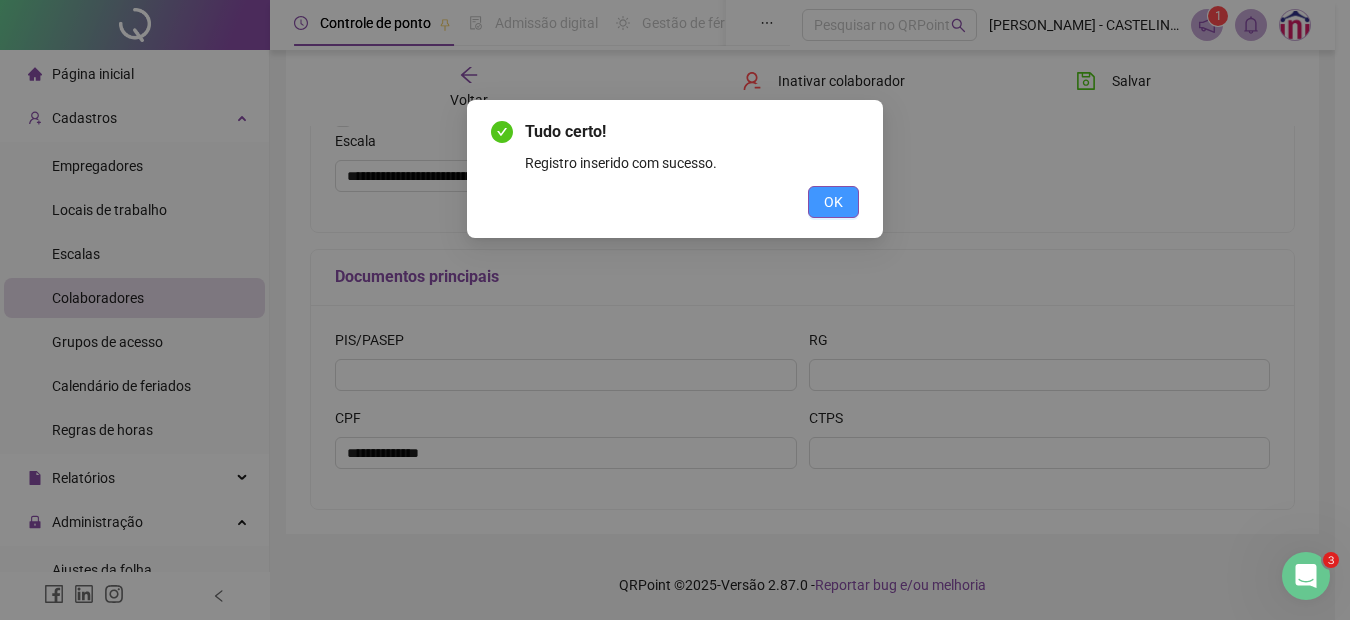 click on "OK" at bounding box center (833, 202) 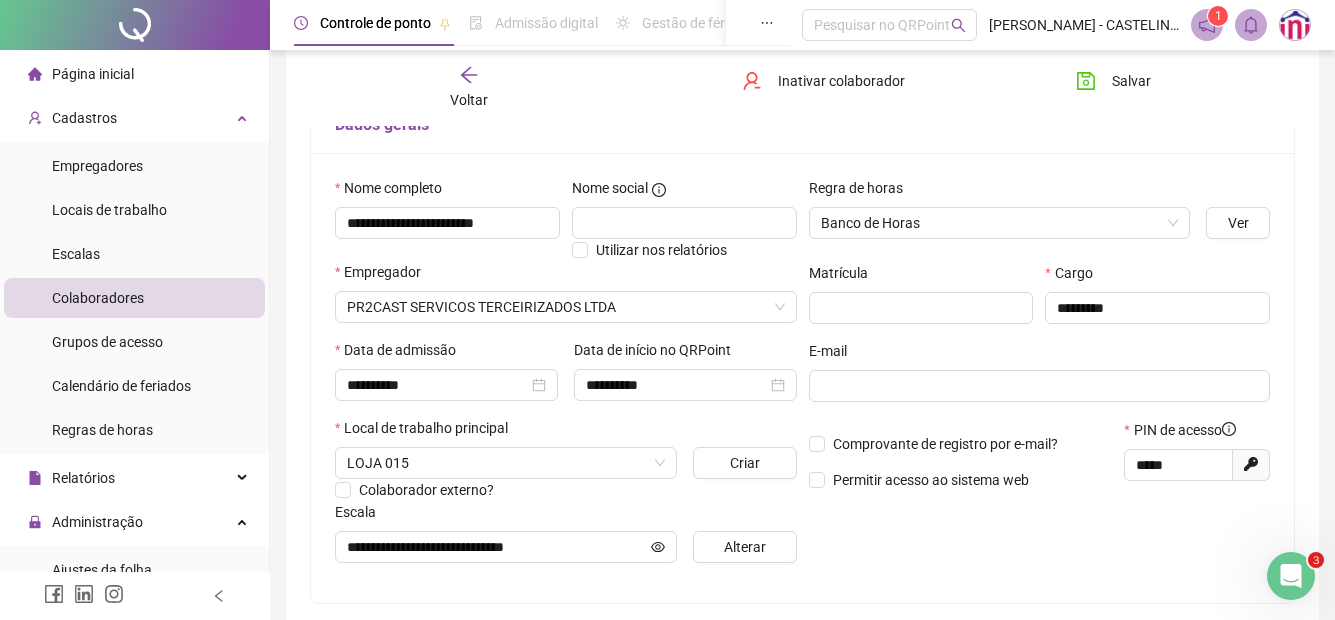scroll, scrollTop: 121, scrollLeft: 0, axis: vertical 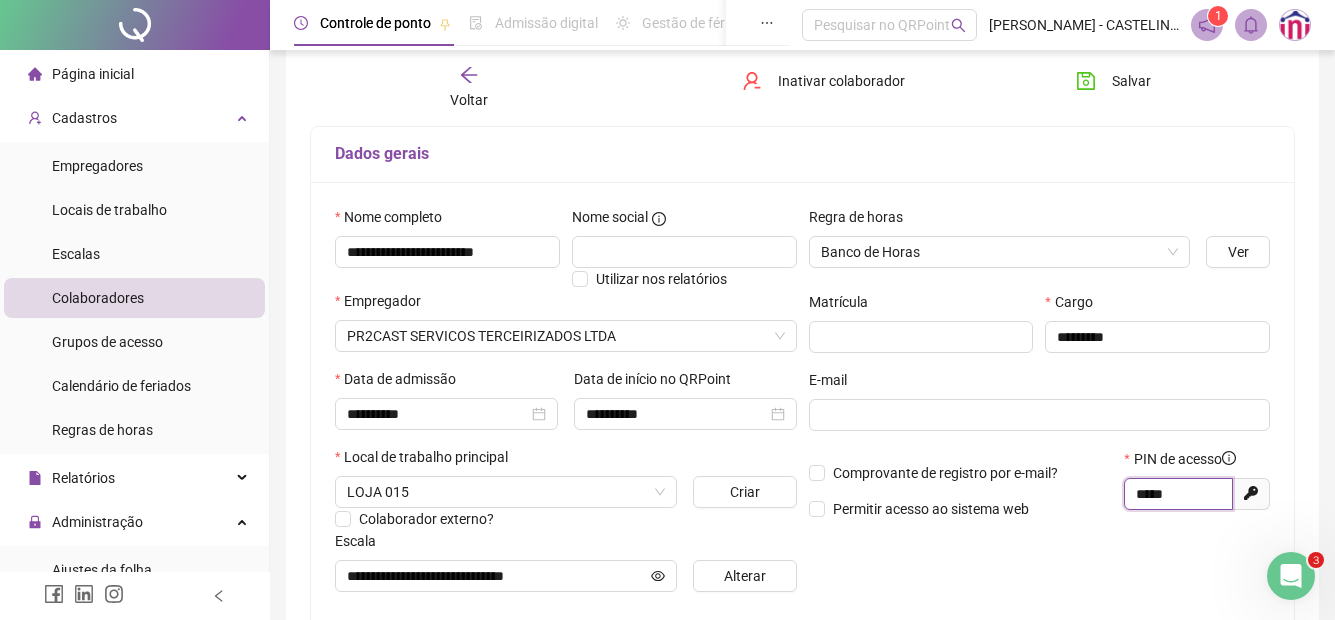 drag, startPoint x: 1190, startPoint y: 493, endPoint x: 1077, endPoint y: 493, distance: 113 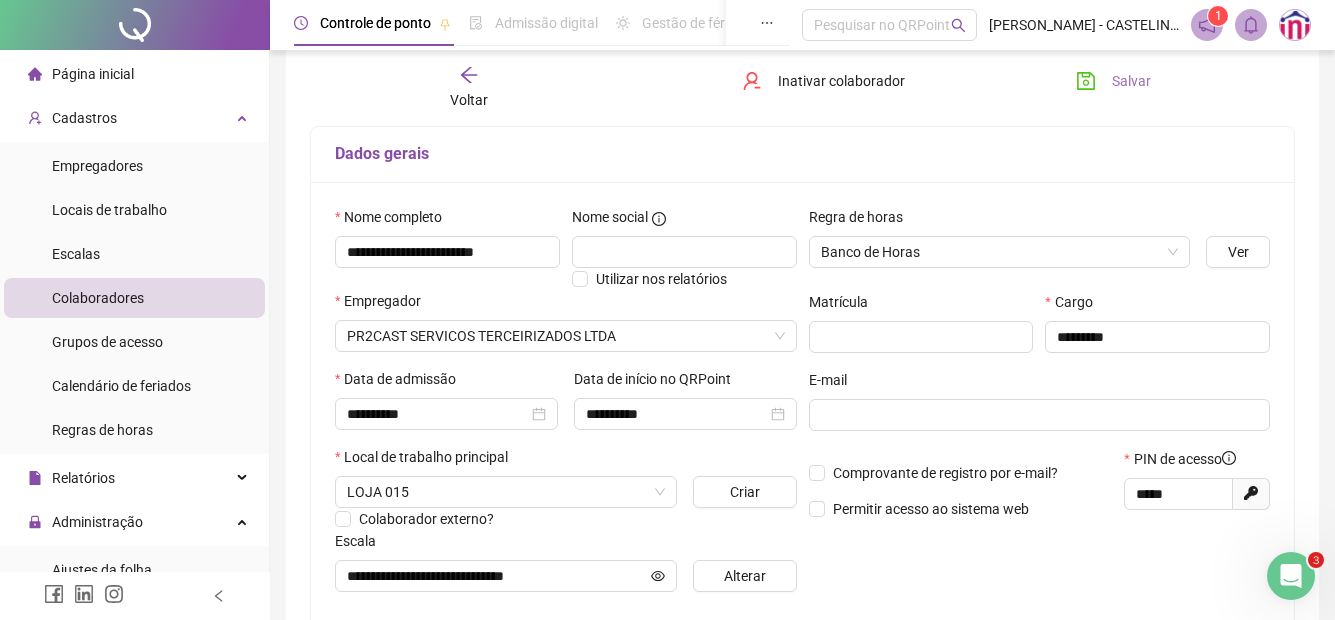 click on "Salvar" at bounding box center [1131, 81] 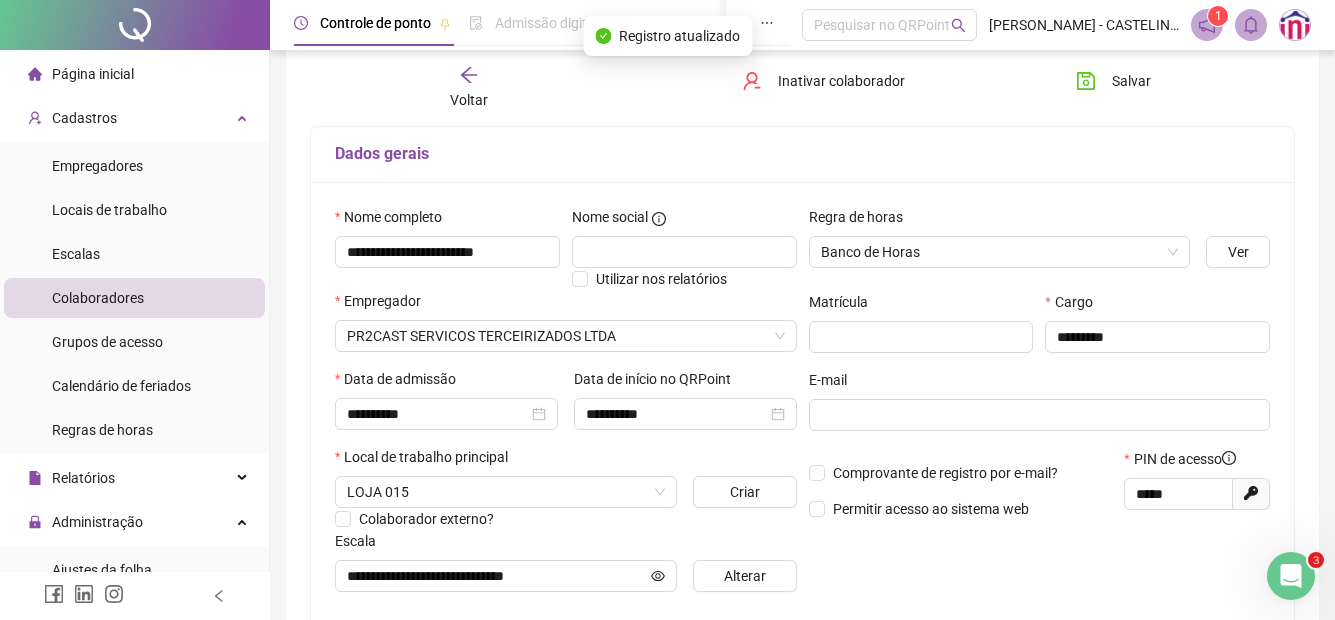 click 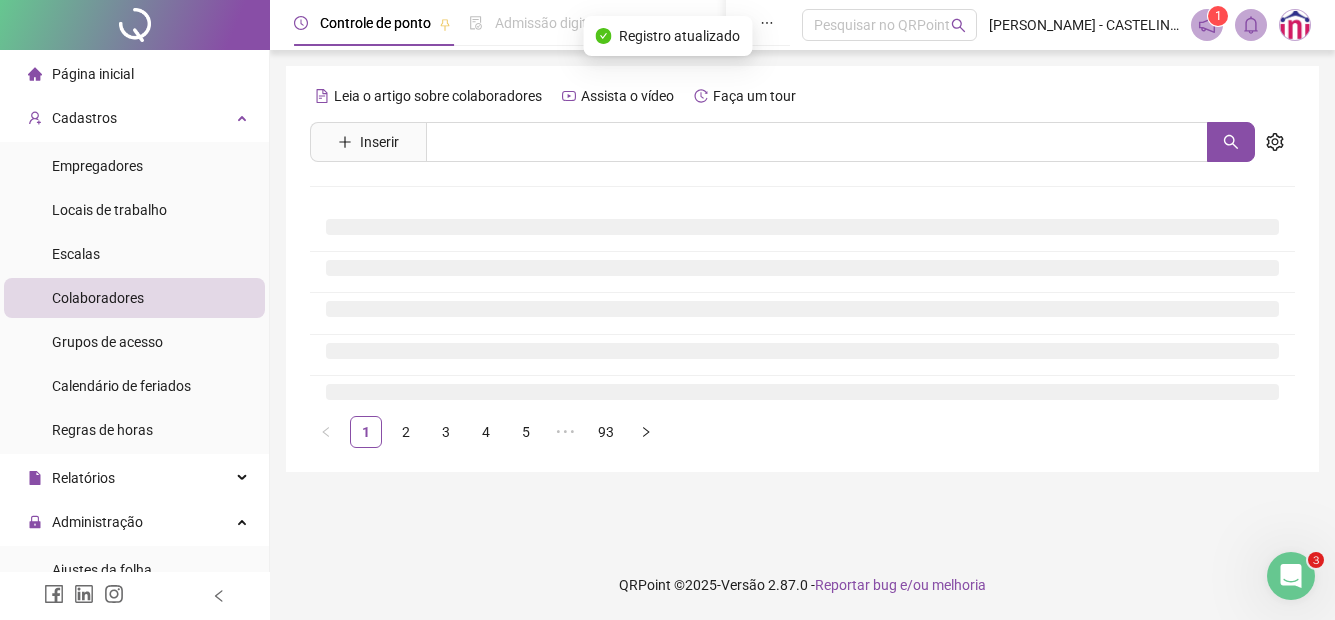 scroll, scrollTop: 0, scrollLeft: 0, axis: both 